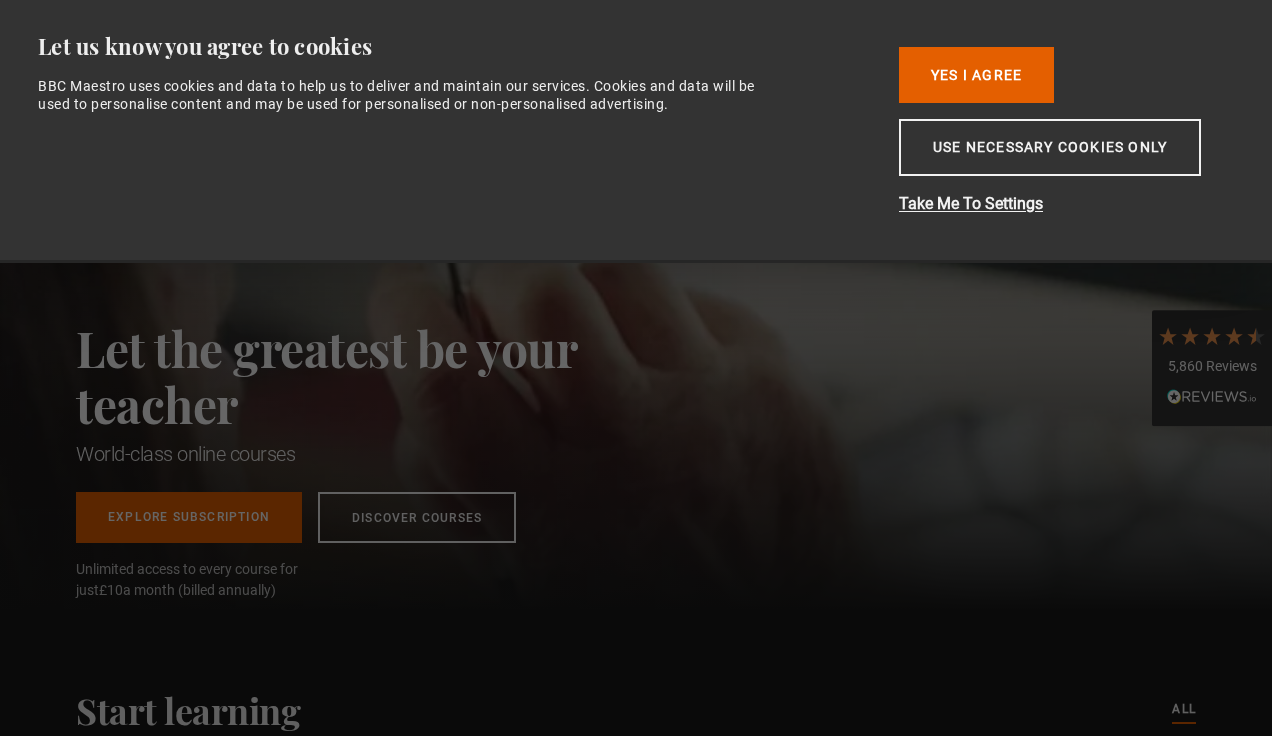 scroll, scrollTop: 0, scrollLeft: 0, axis: both 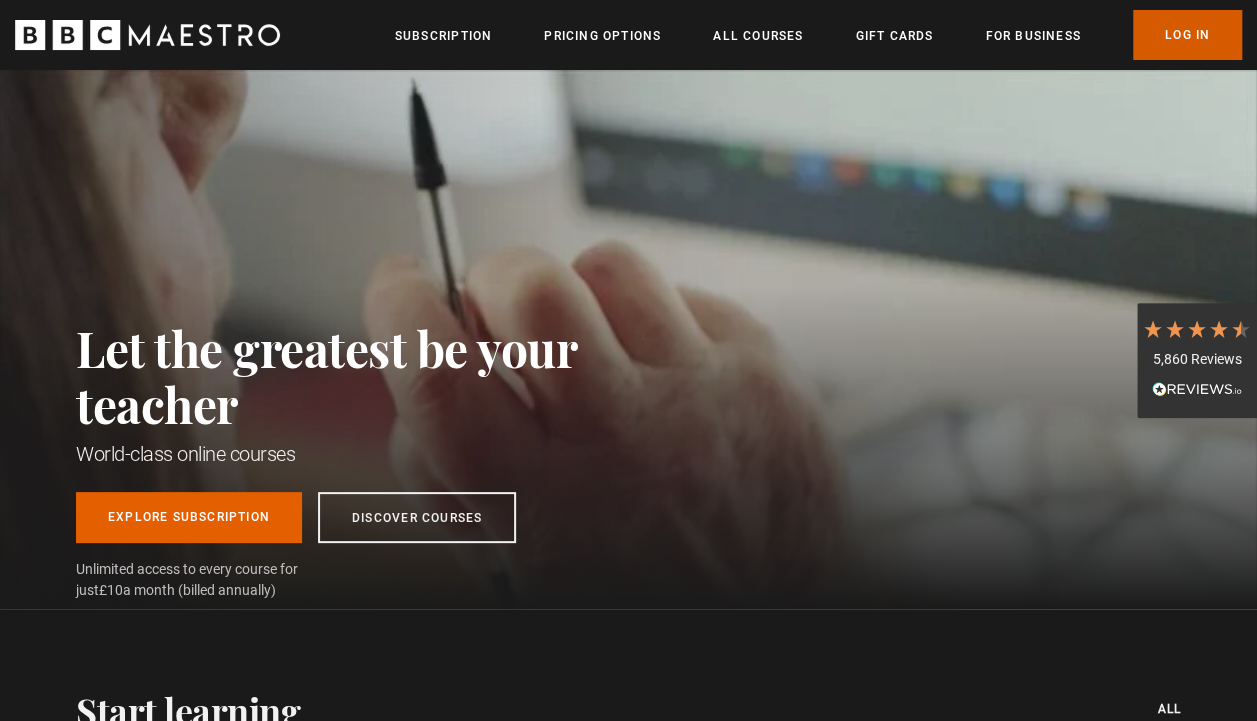 click on "Log In" at bounding box center [1187, 35] 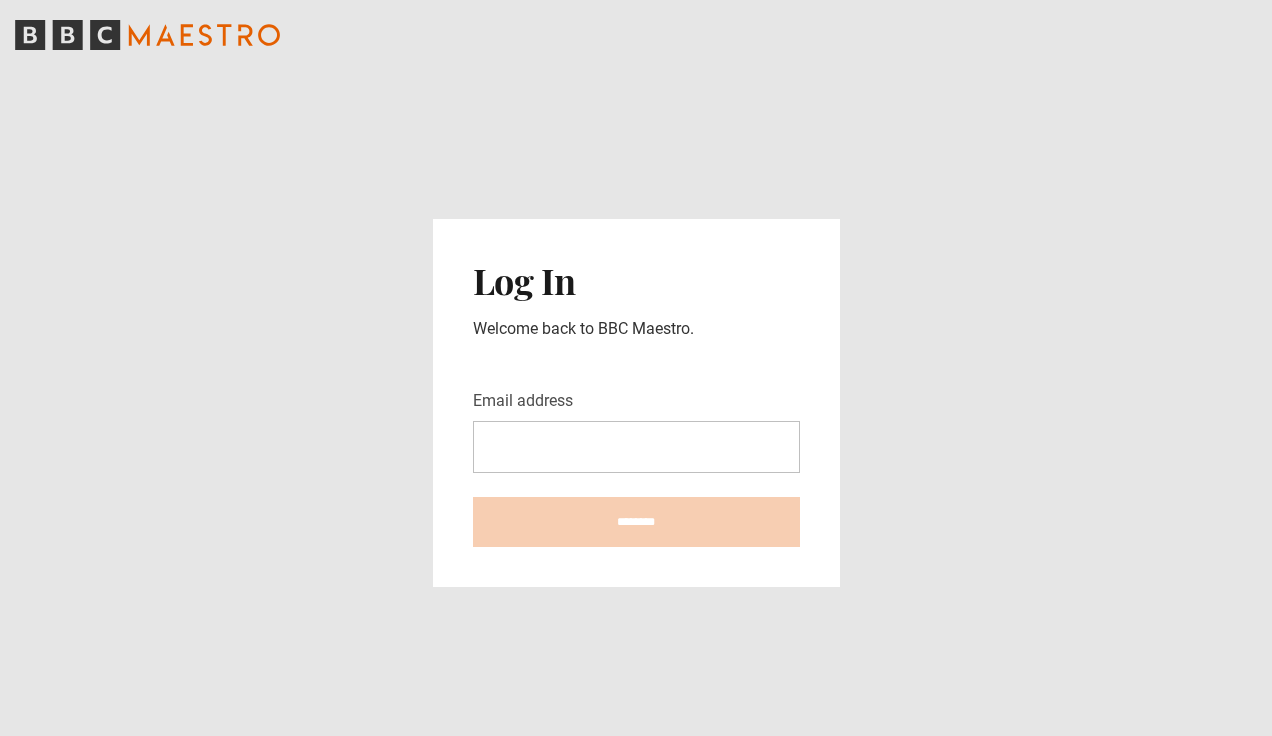 scroll, scrollTop: 0, scrollLeft: 0, axis: both 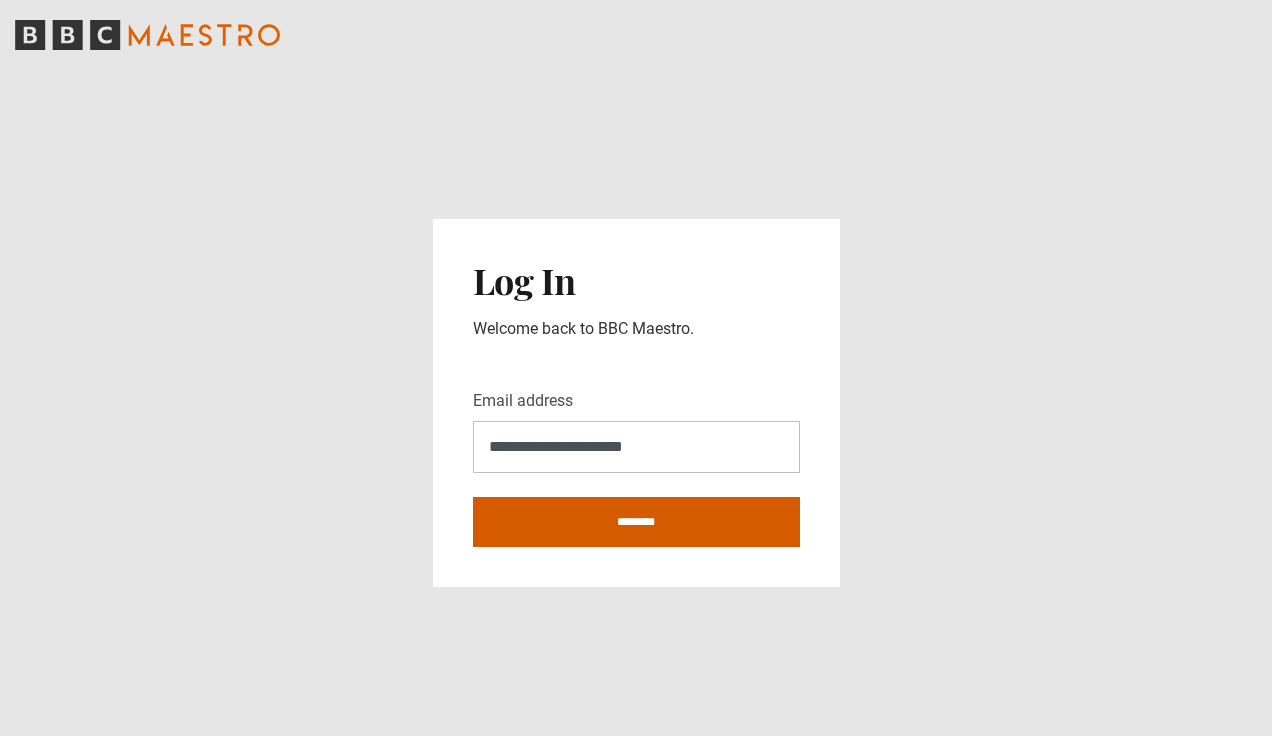 click on "********" at bounding box center [636, 522] 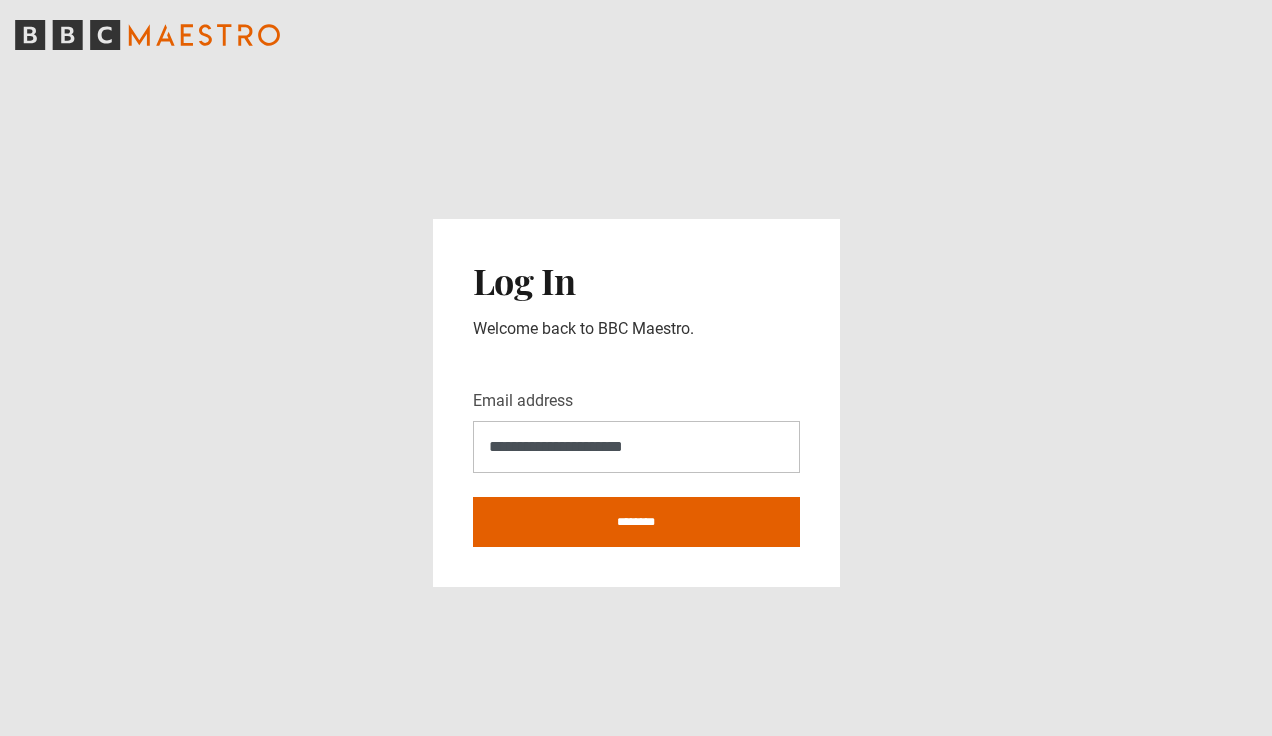 type on "**********" 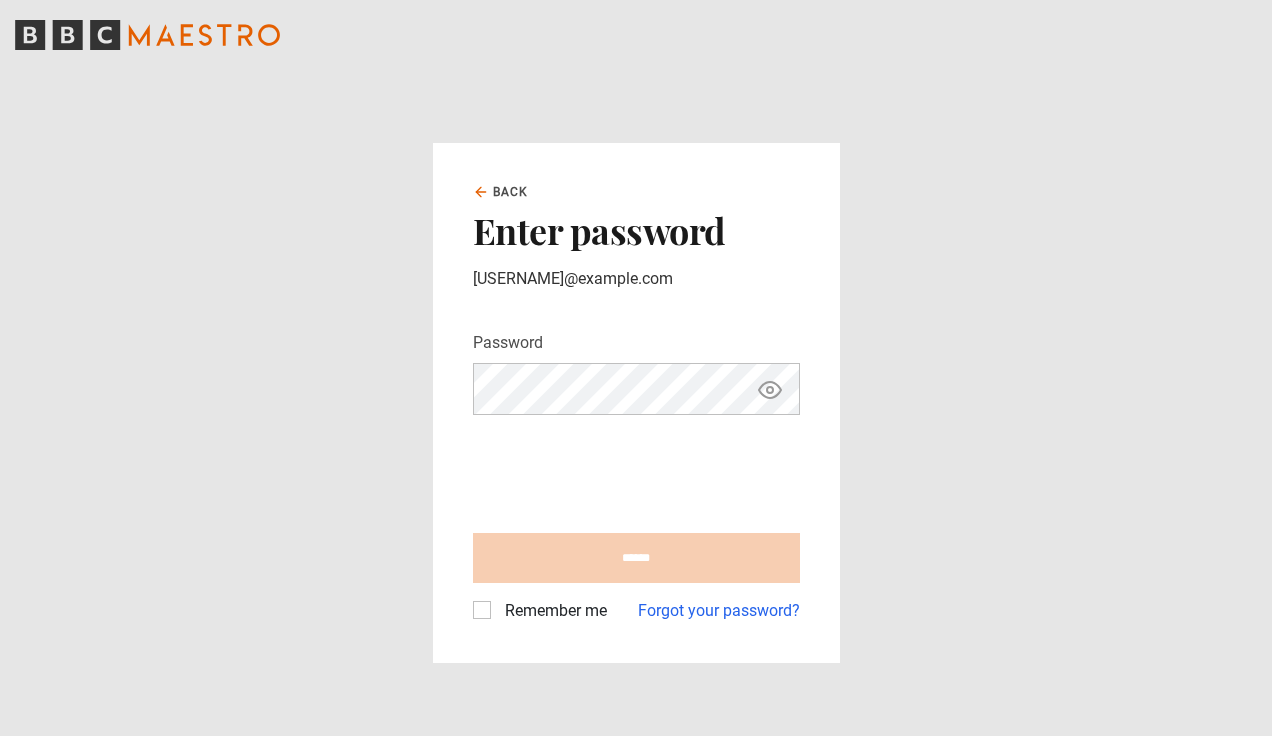 scroll, scrollTop: 0, scrollLeft: 0, axis: both 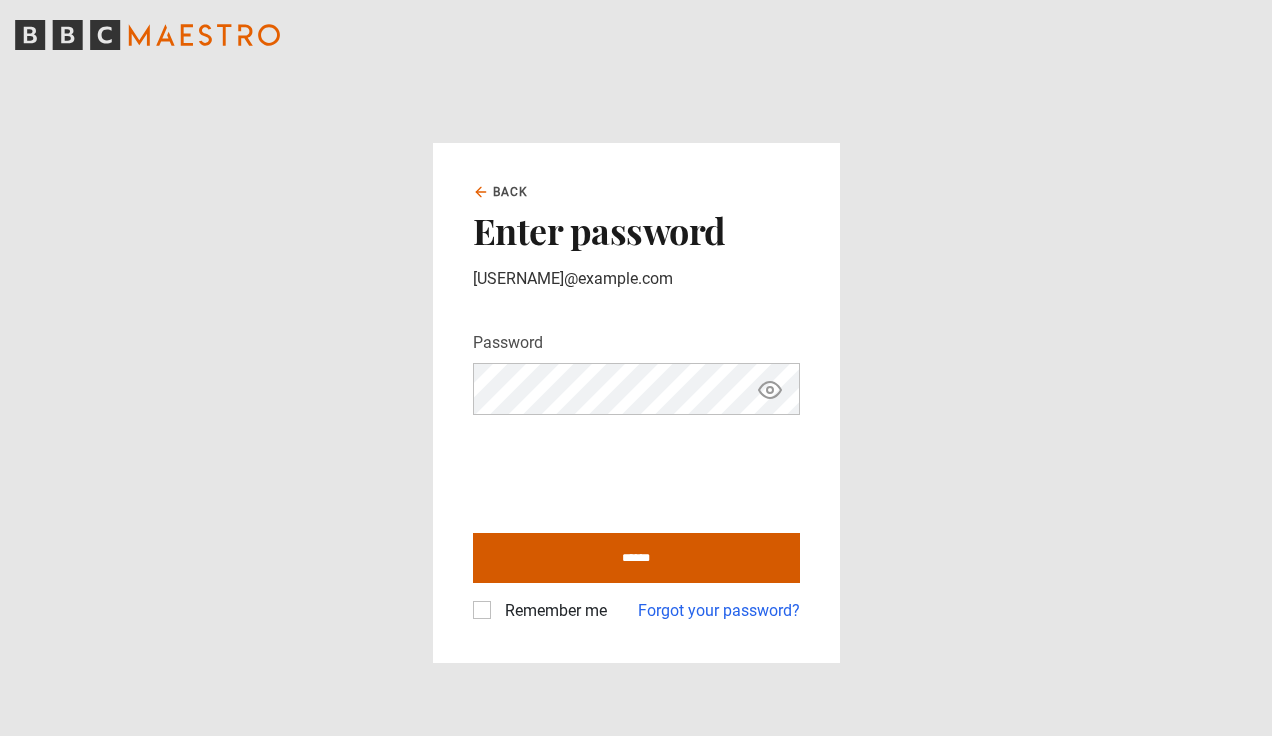 click on "******" at bounding box center [636, 558] 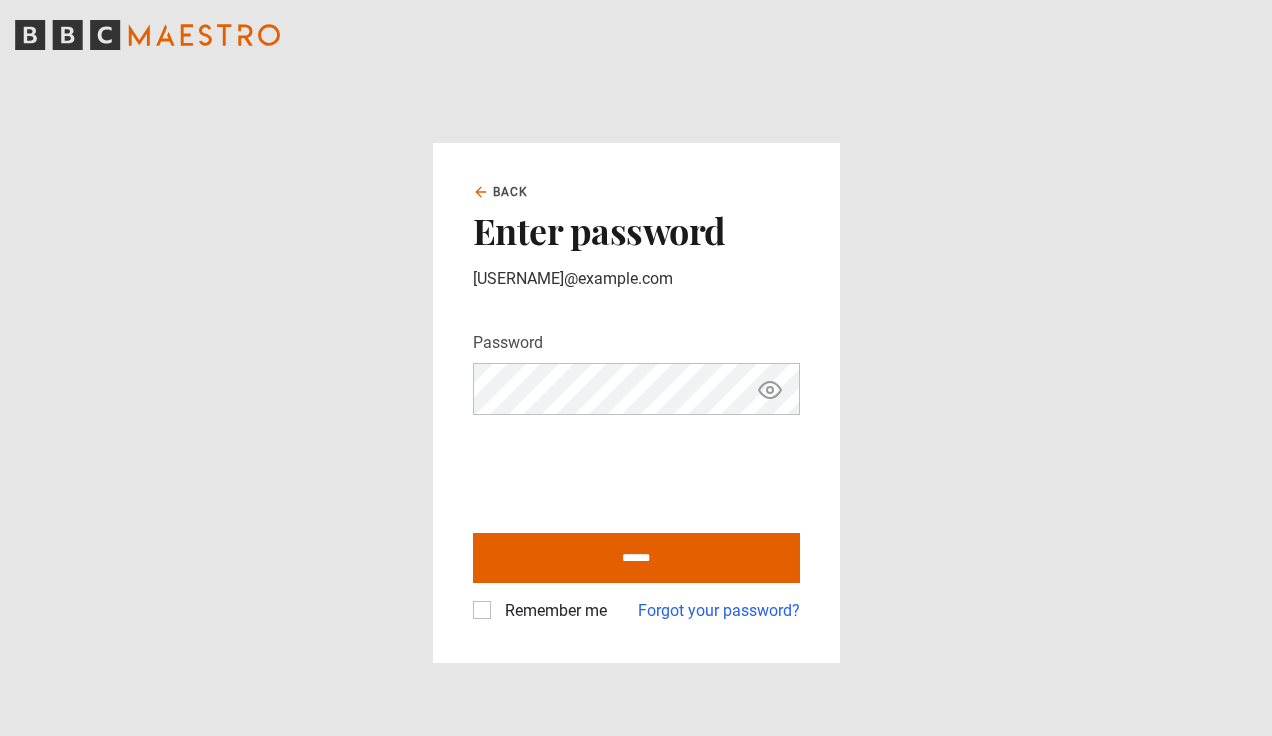 type on "**********" 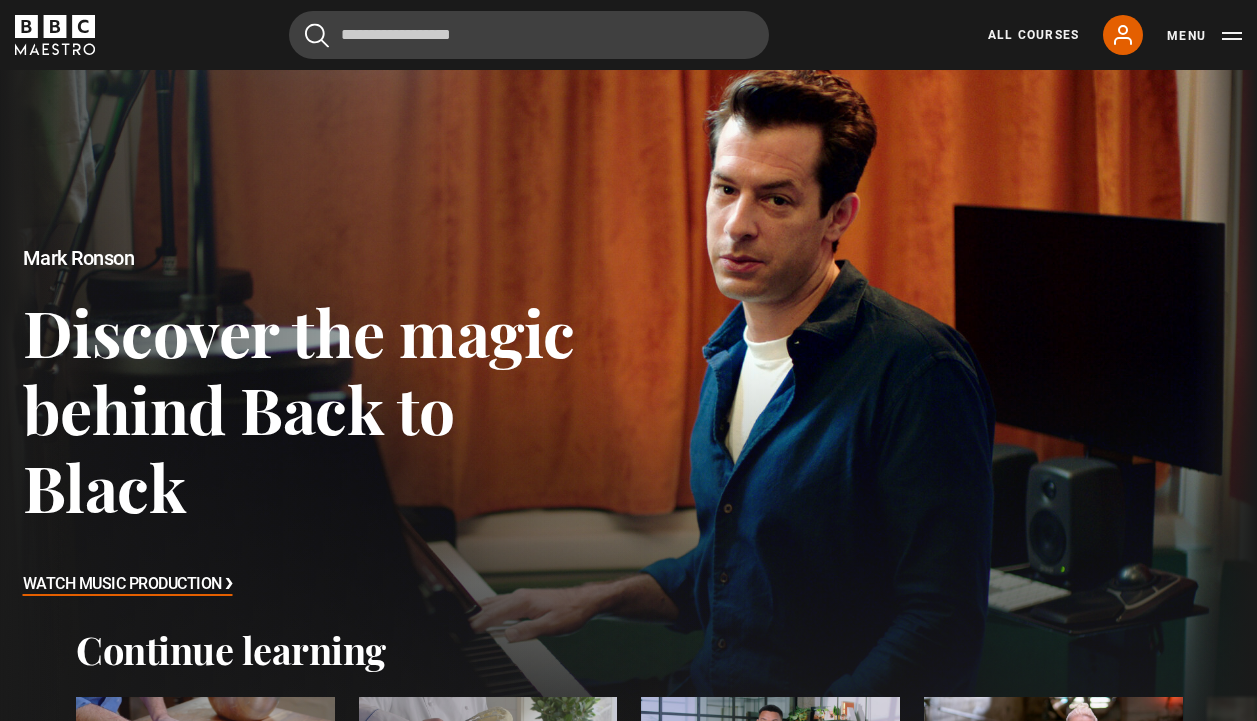 scroll, scrollTop: 0, scrollLeft: 0, axis: both 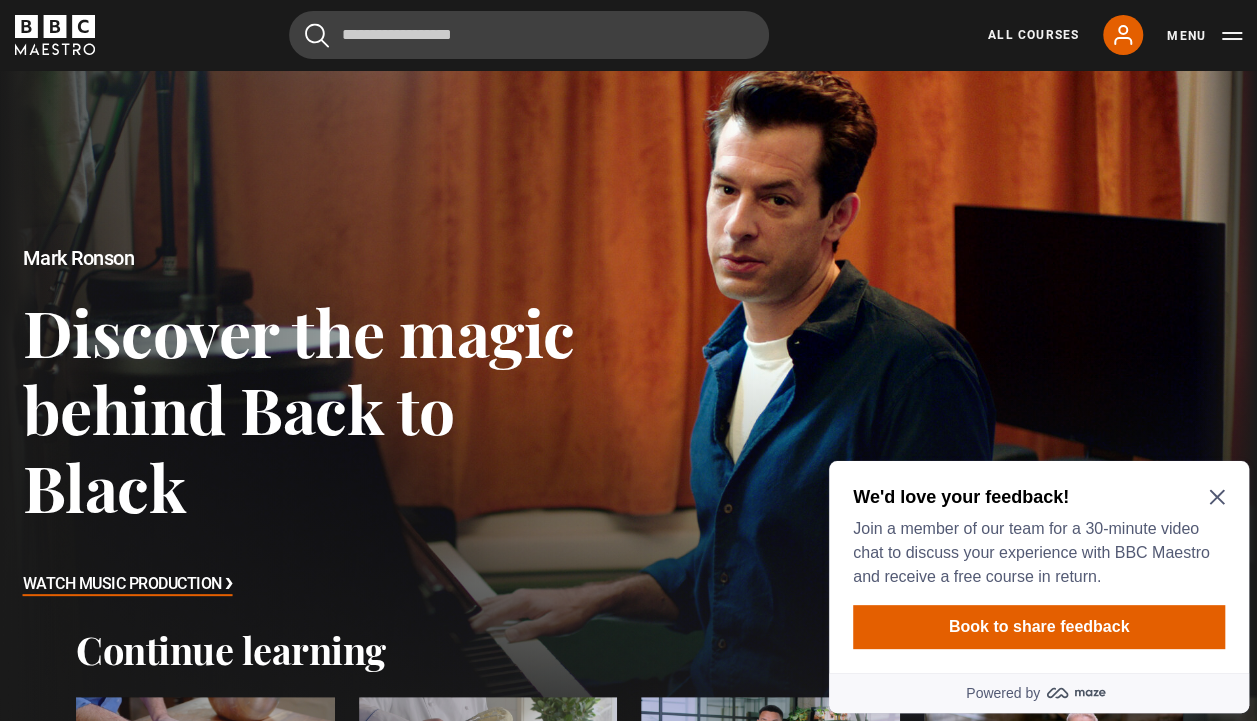 click on "All Courses" at bounding box center (1033, 35) 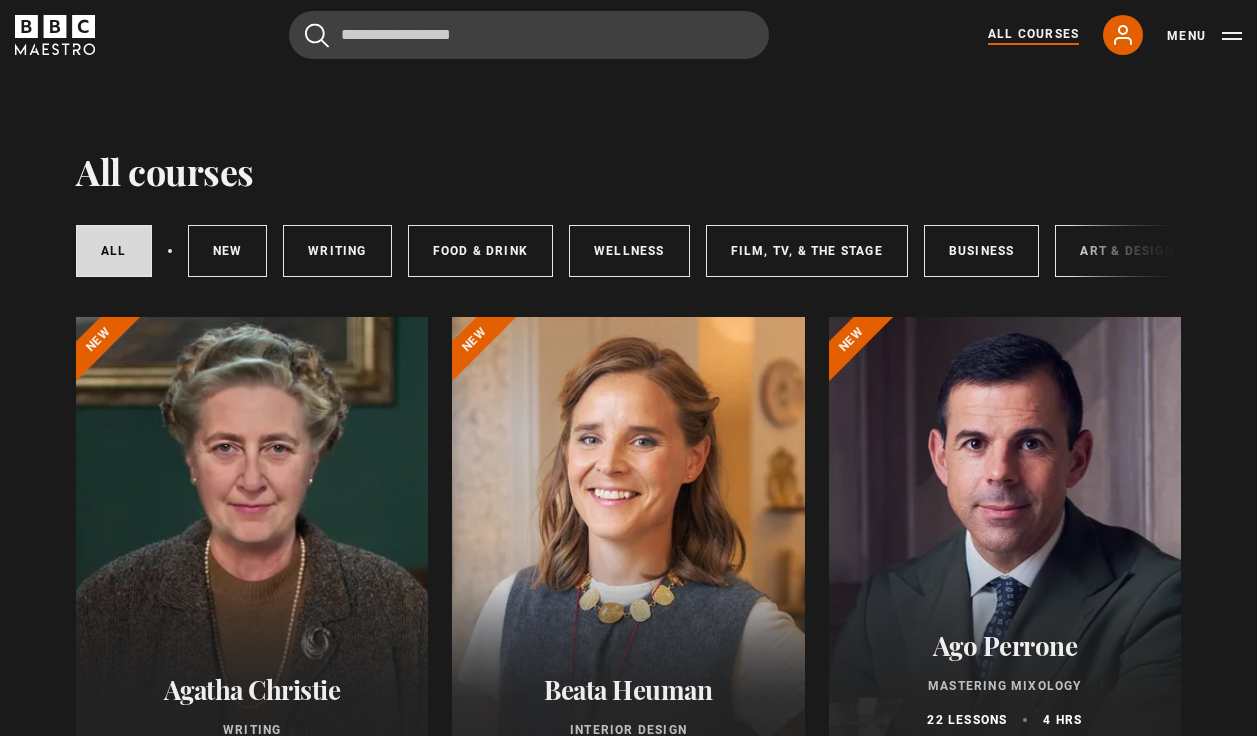 scroll, scrollTop: 0, scrollLeft: 0, axis: both 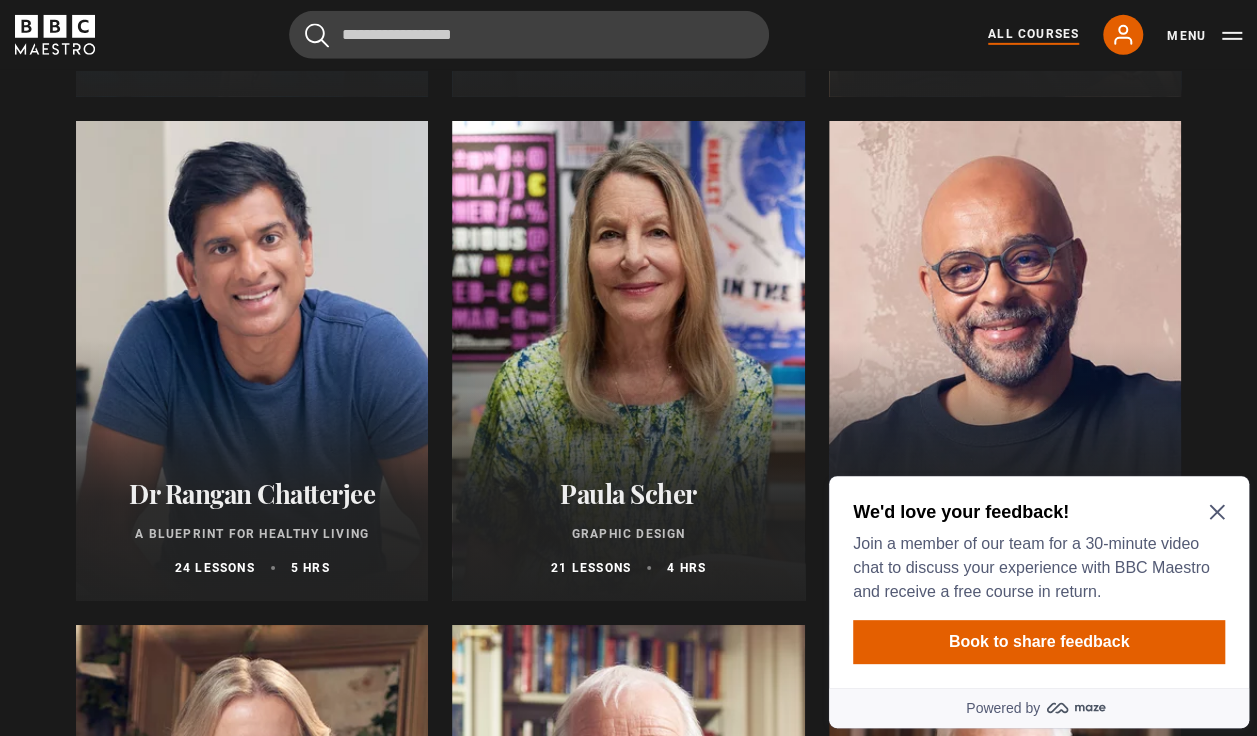 click 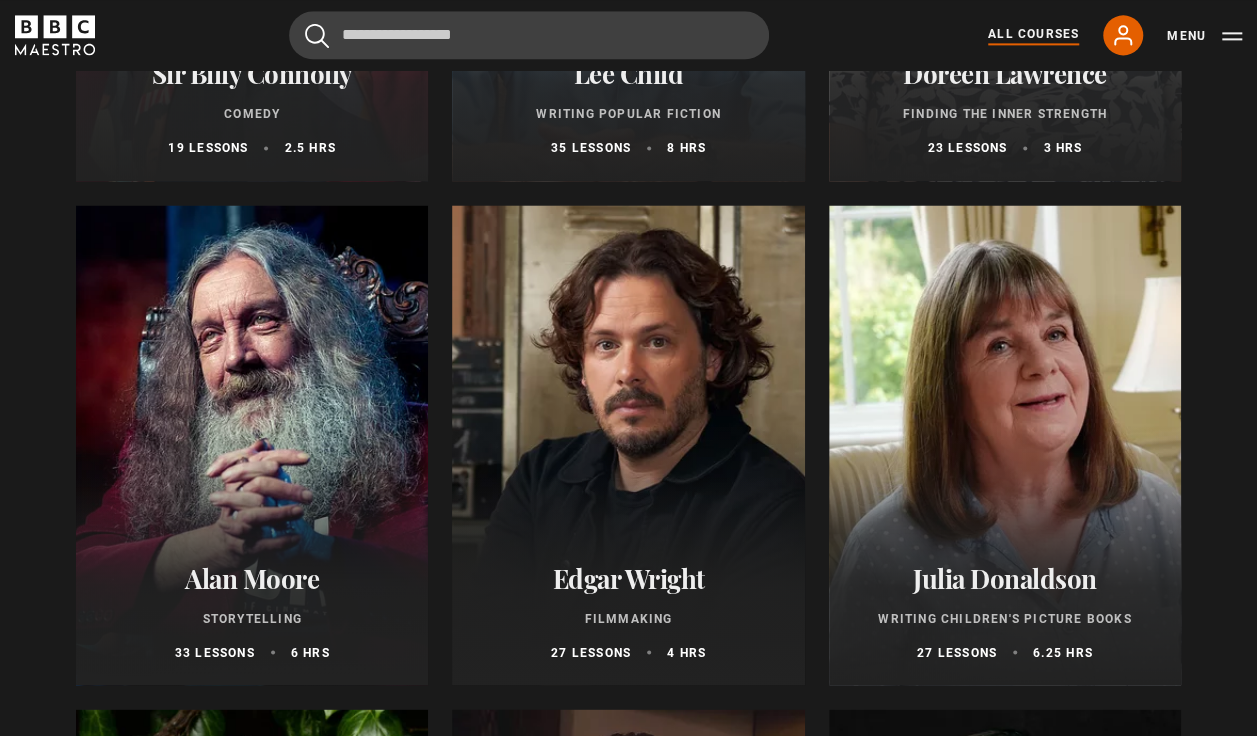 scroll, scrollTop: 5796, scrollLeft: 0, axis: vertical 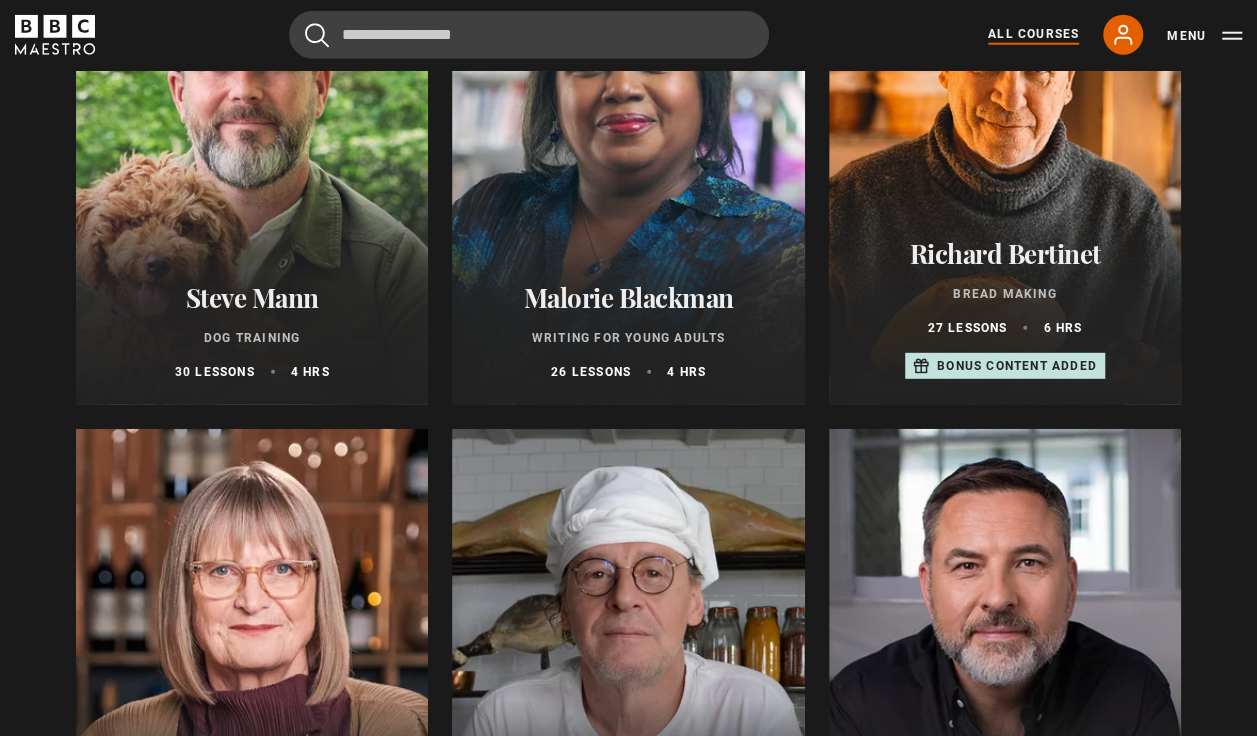 click on "Richard Bertinet" at bounding box center [1005, 253] 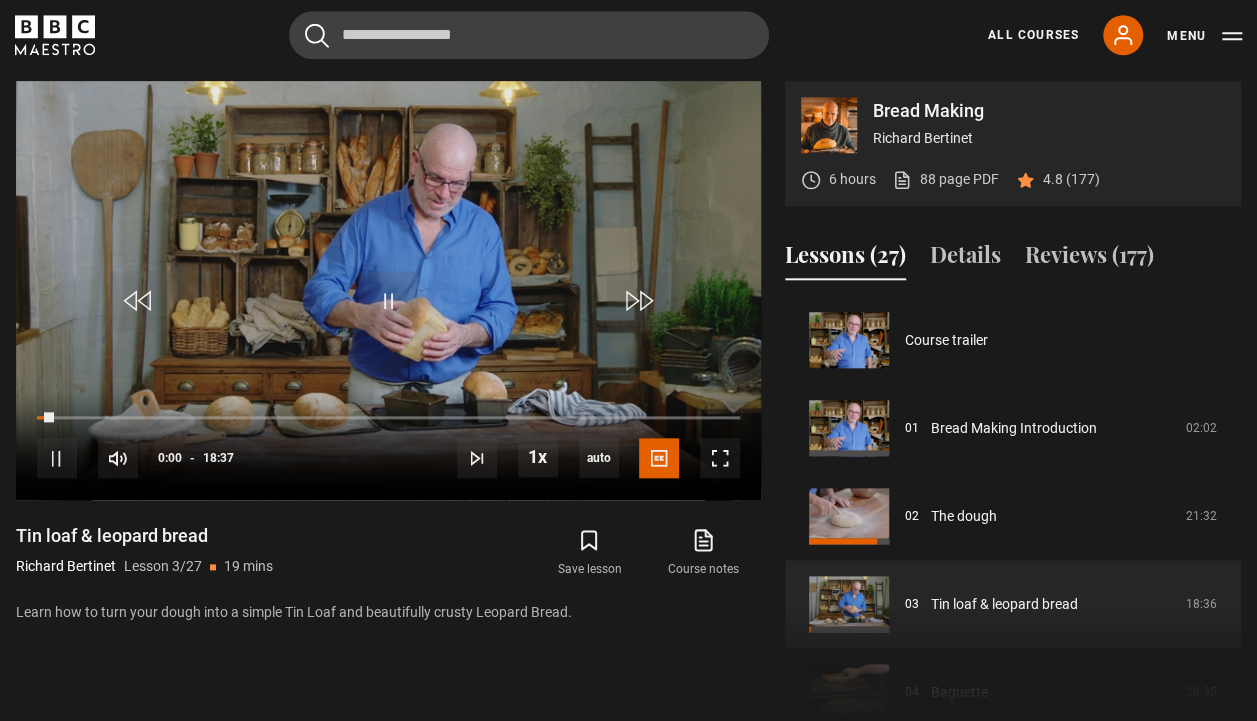 scroll, scrollTop: 884, scrollLeft: 0, axis: vertical 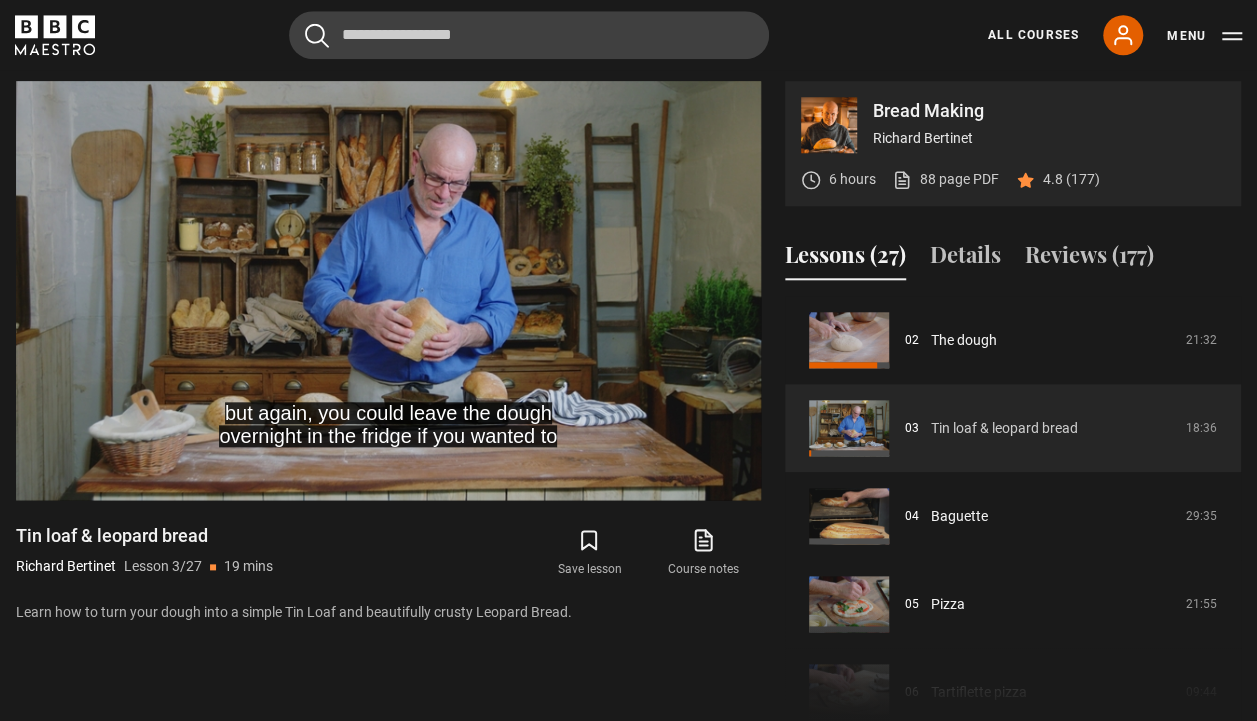 click on "Tin loaf & leopard bread" at bounding box center (1004, 428) 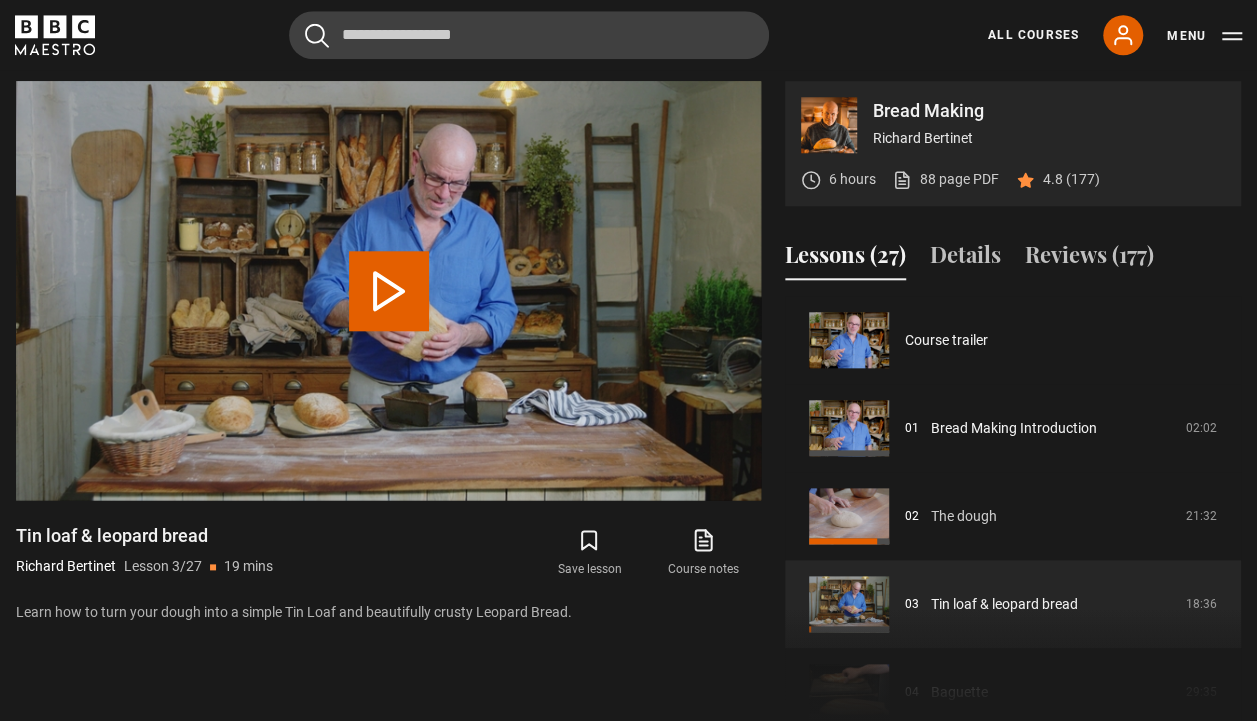 click on "The dough" at bounding box center (964, 516) 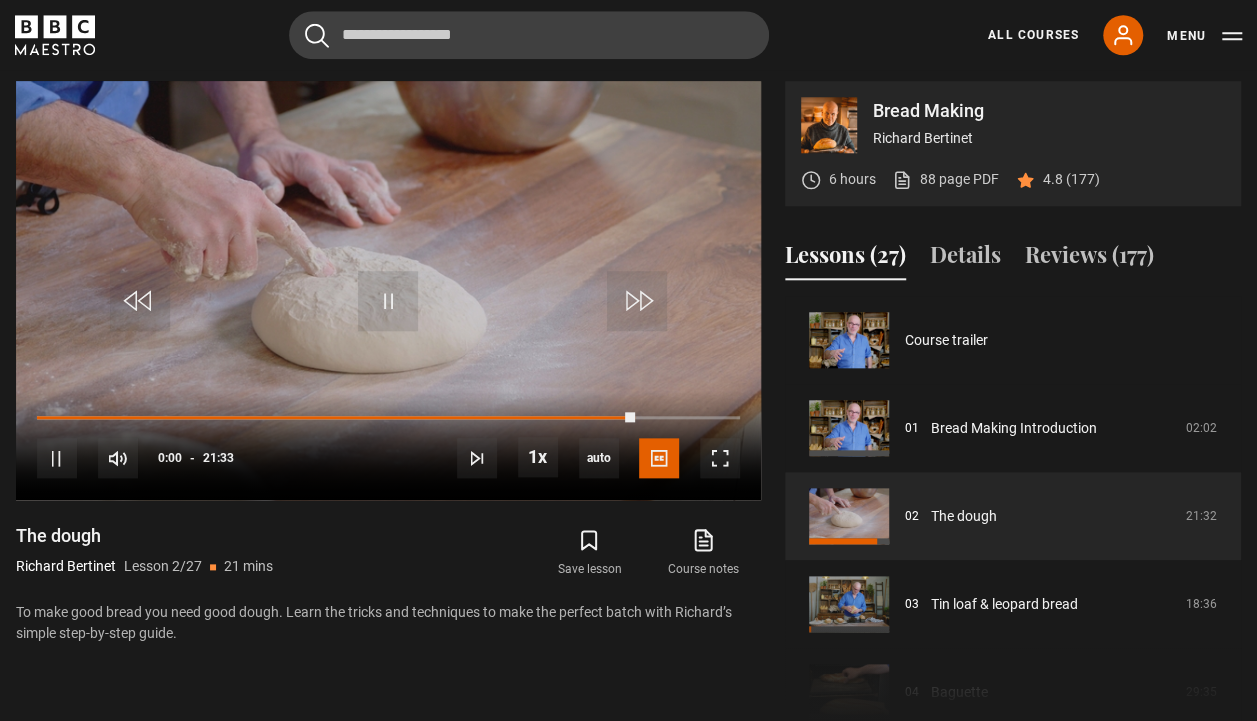 scroll, scrollTop: 884, scrollLeft: 0, axis: vertical 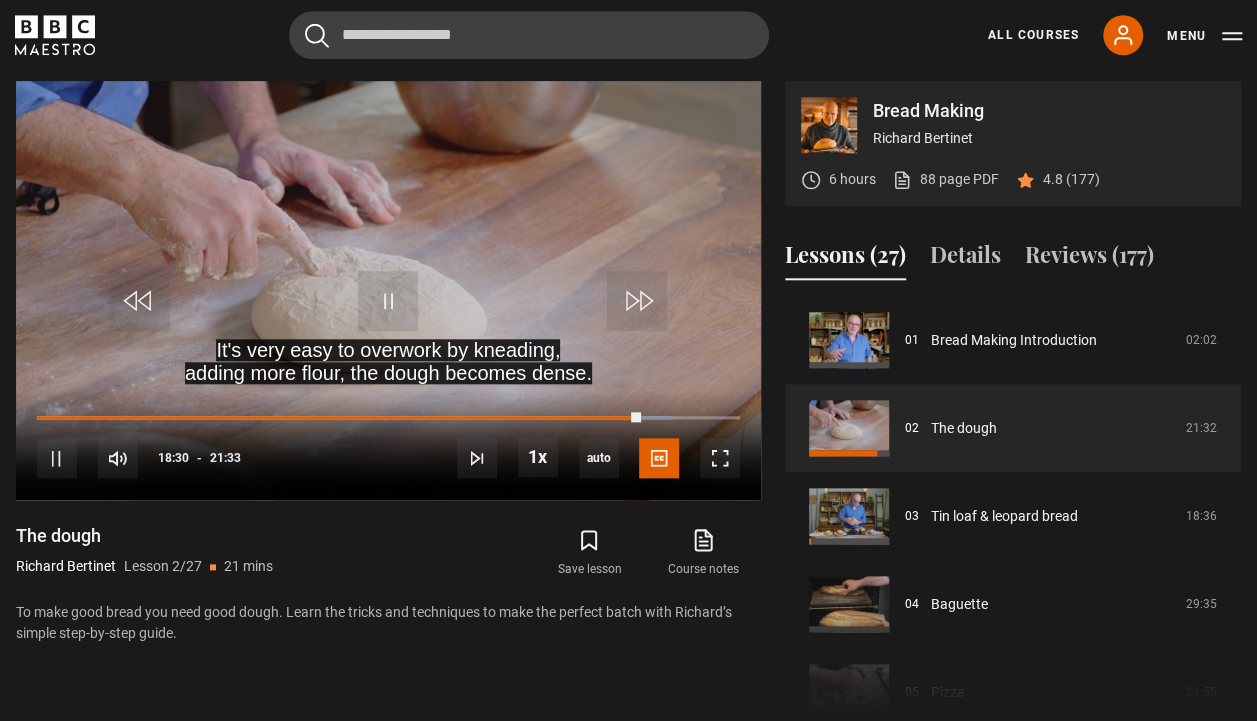 click on "Cancel
Courses
Previous courses
Next courses
Agatha Christie Writing 12  Related Lessons New Ago Perrone Mastering Mixology 22  Related Lessons New Isabel Allende Magical Storytelling 22  Related Lessons New Evy Poumpouras The Art of Influence 24  Related Lessons New Trinny Woodall Thriving in Business 24  Related Lessons Beata Heuman Interior Design 20  Related Lessons New Eric Vetro Sing Like the Stars 31  Related Lessons Stephanie Romiszewski  Sleep Better 21  Related Lessons Jo Malone CBE Think Like an Entrepreneur 19  Related Lessons New 21 7   12" at bounding box center [628, 35] 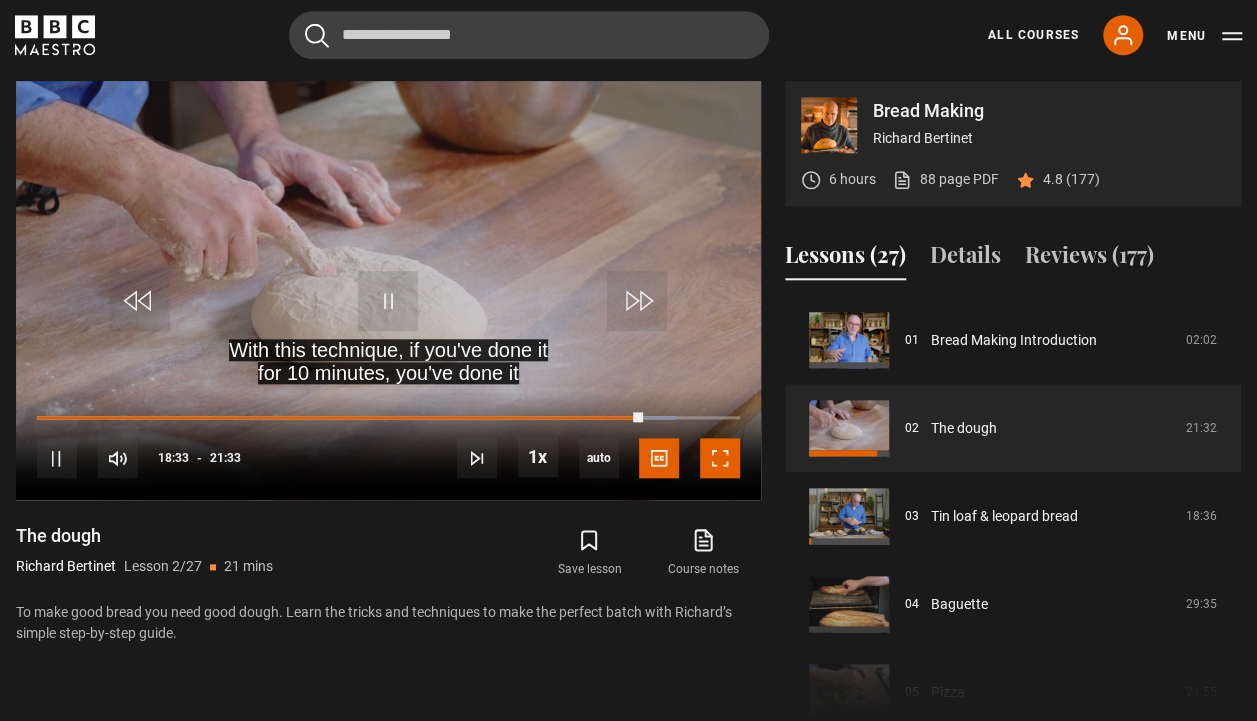 click at bounding box center (720, 458) 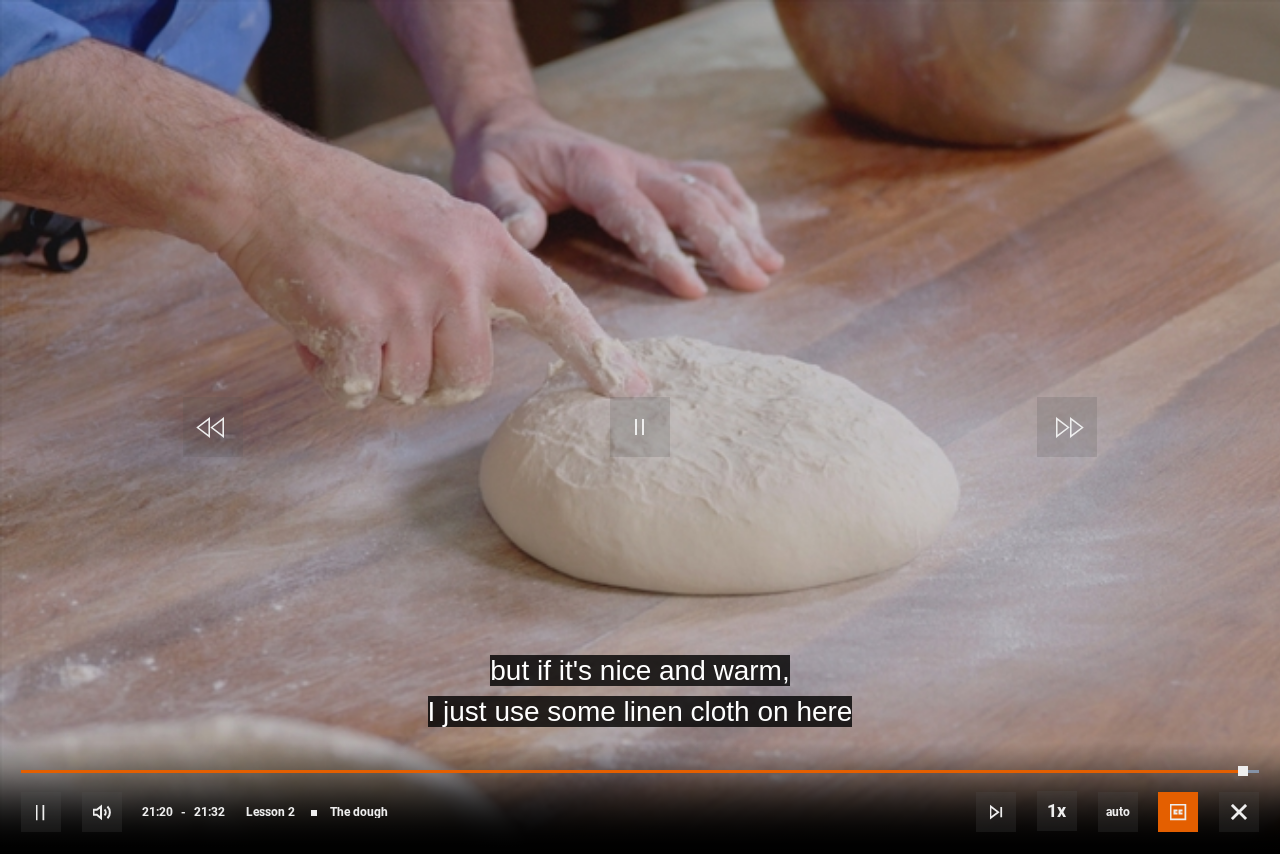 click on "10s Skip Back 10 seconds Pause 10s Skip Forward 10 seconds Loaded :  100.00% 14:17 21:20 Pause Mute Current Time  21:20 - Duration  21:32
Richard Bertinet
Lesson 2
The dough
1x Playback Rate 2x 1.5x 1x , selected 0.5x auto Quality 360p 720p 1080p 2160p Auto , selected Captions captions off English  Captions , selected" at bounding box center [640, 798] 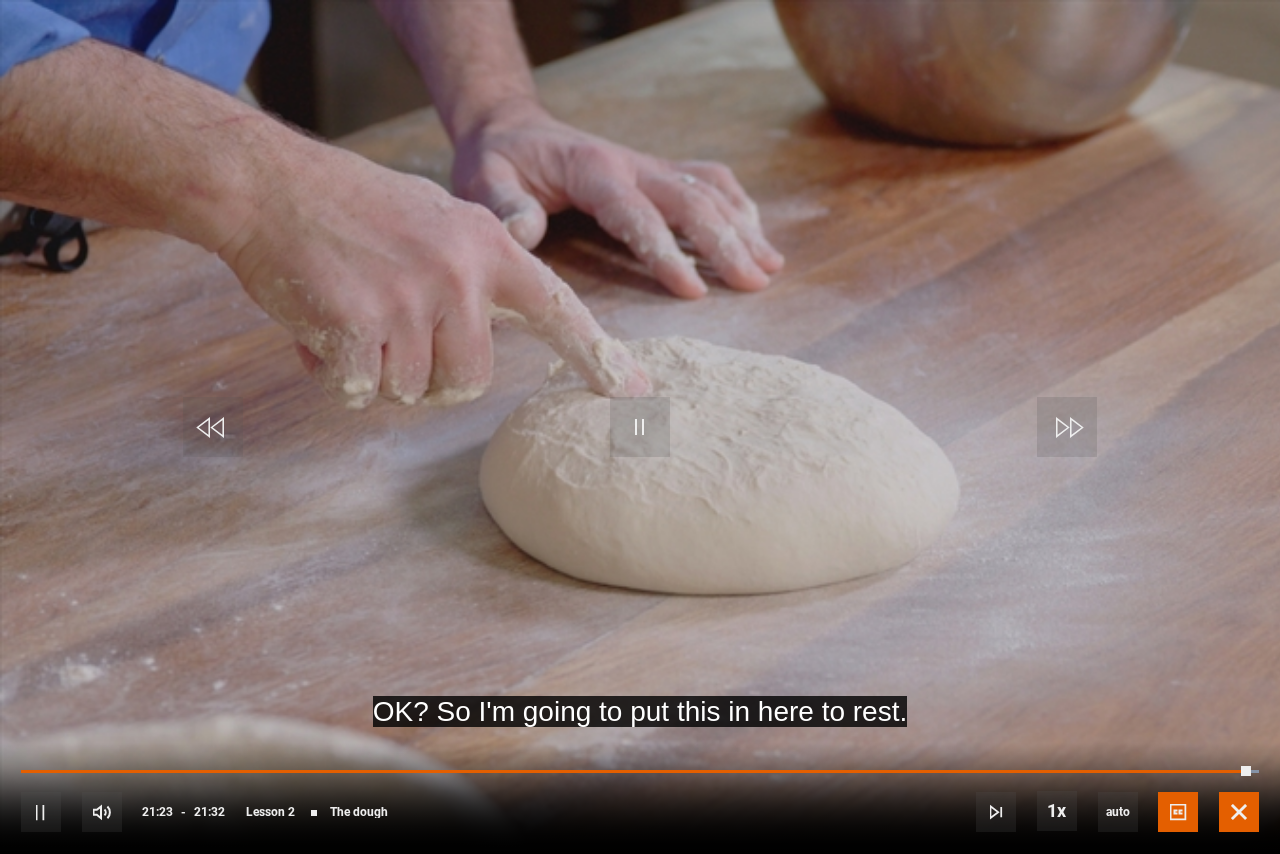 click at bounding box center (1239, 812) 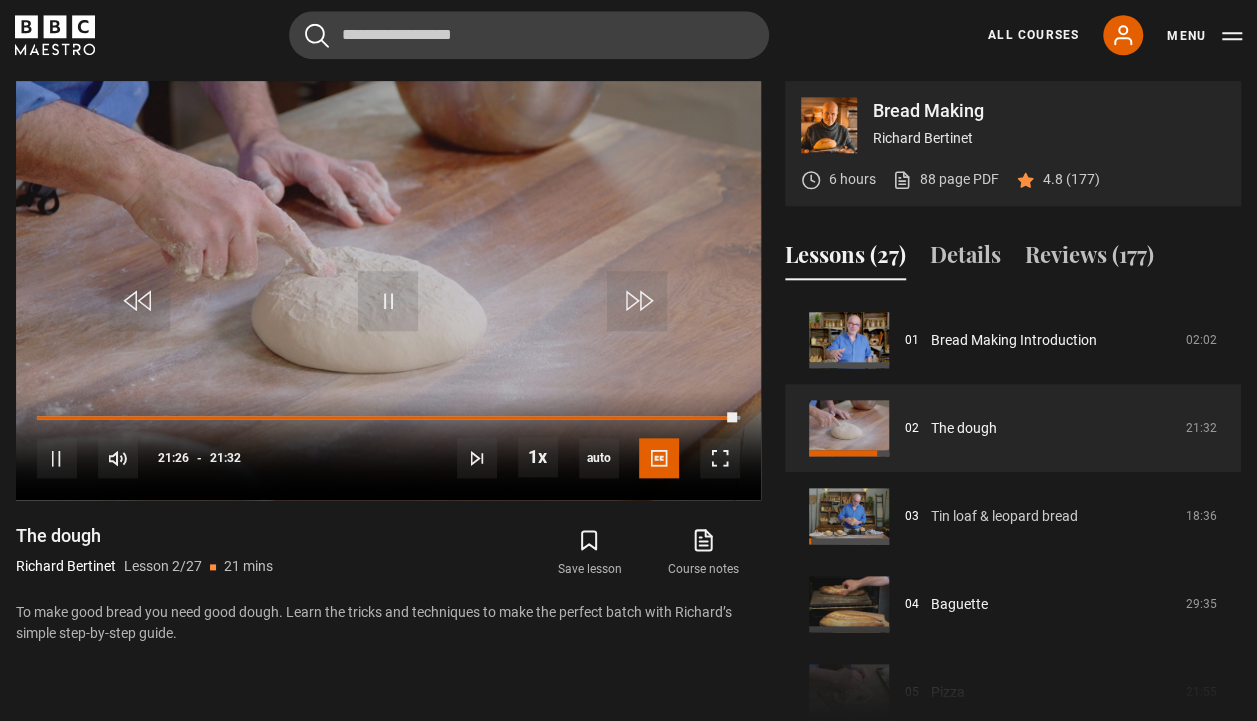 click on "Tin loaf & leopard bread" at bounding box center (1004, 516) 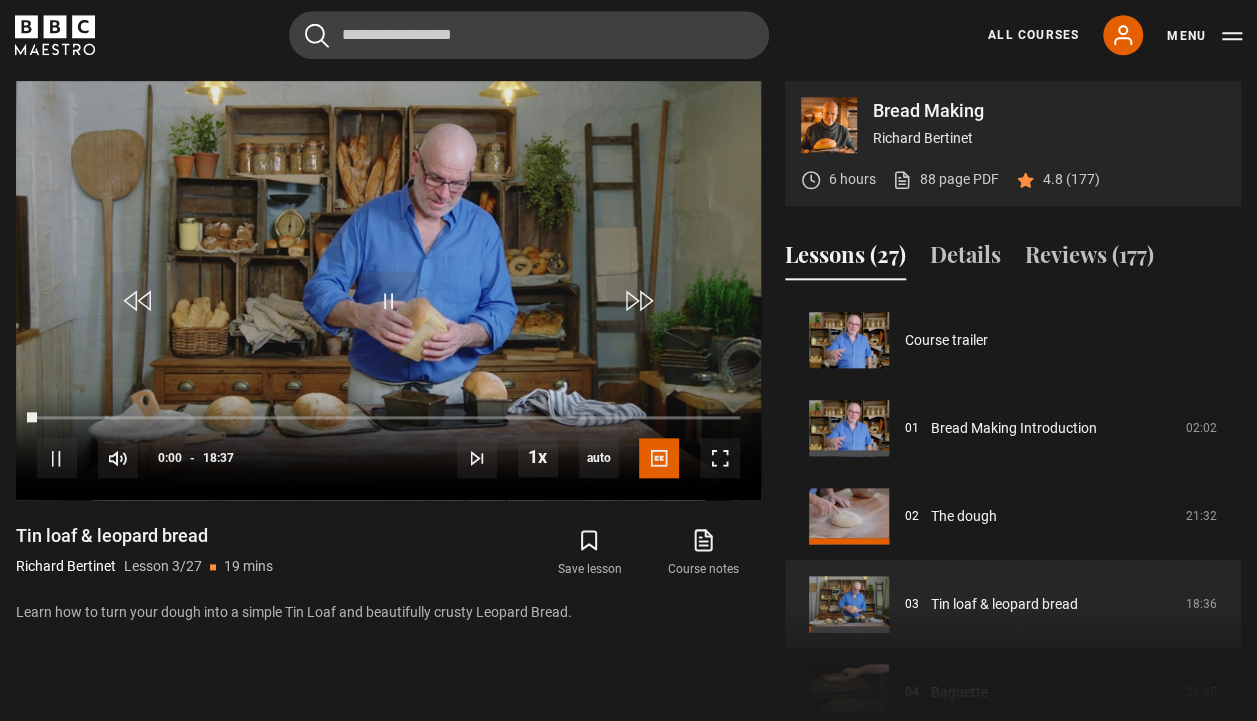scroll, scrollTop: 884, scrollLeft: 0, axis: vertical 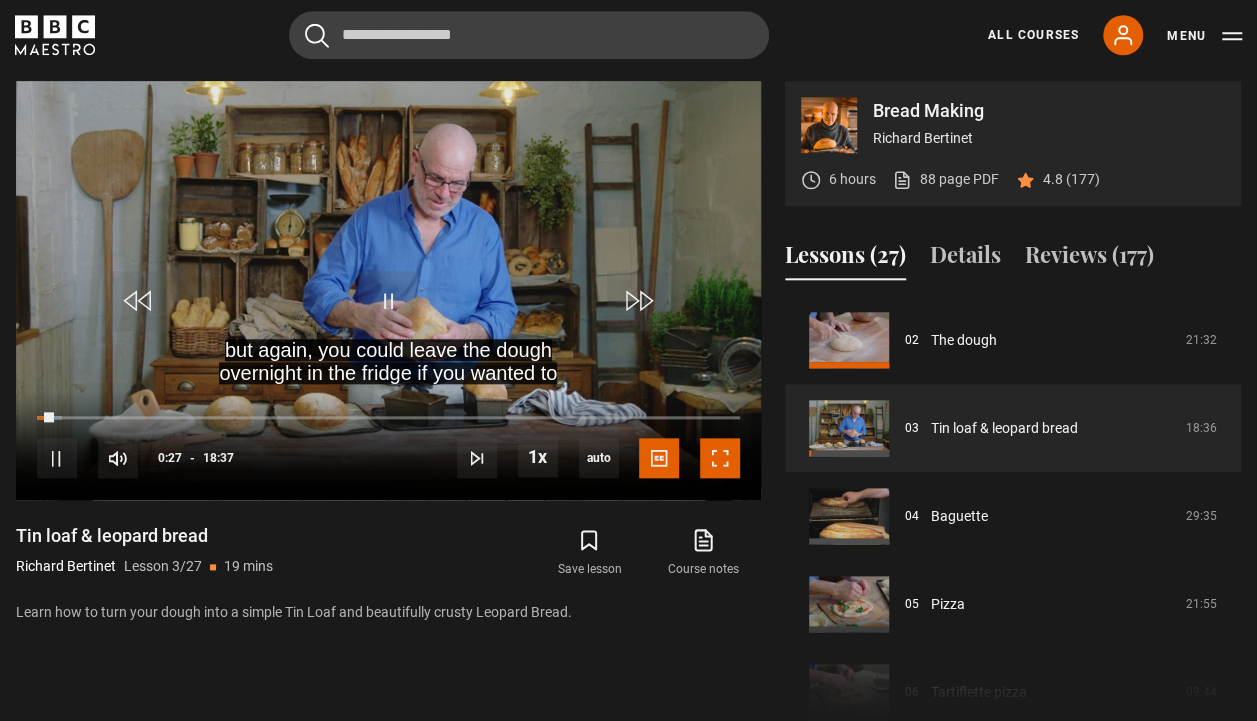 click at bounding box center [720, 458] 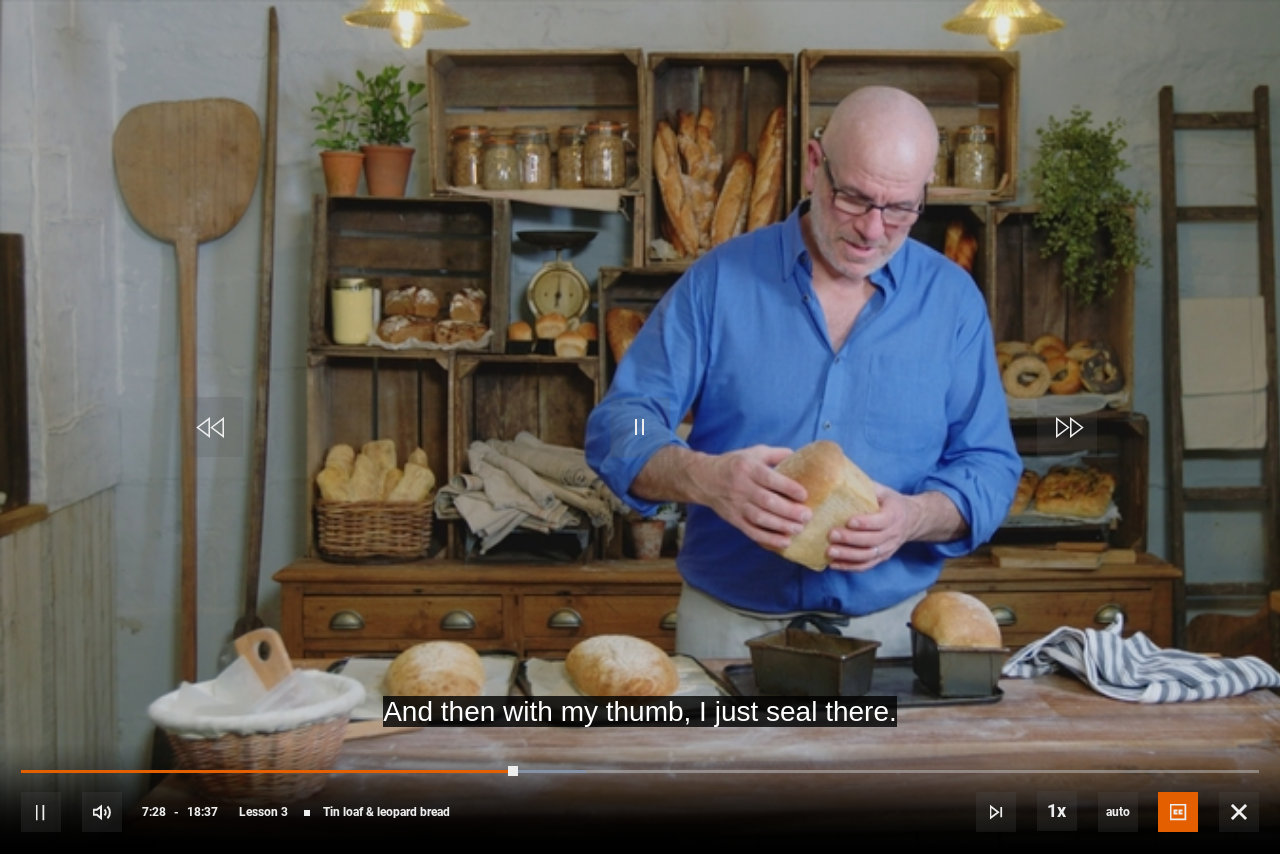 click on "06:05" at bounding box center [0, 0] 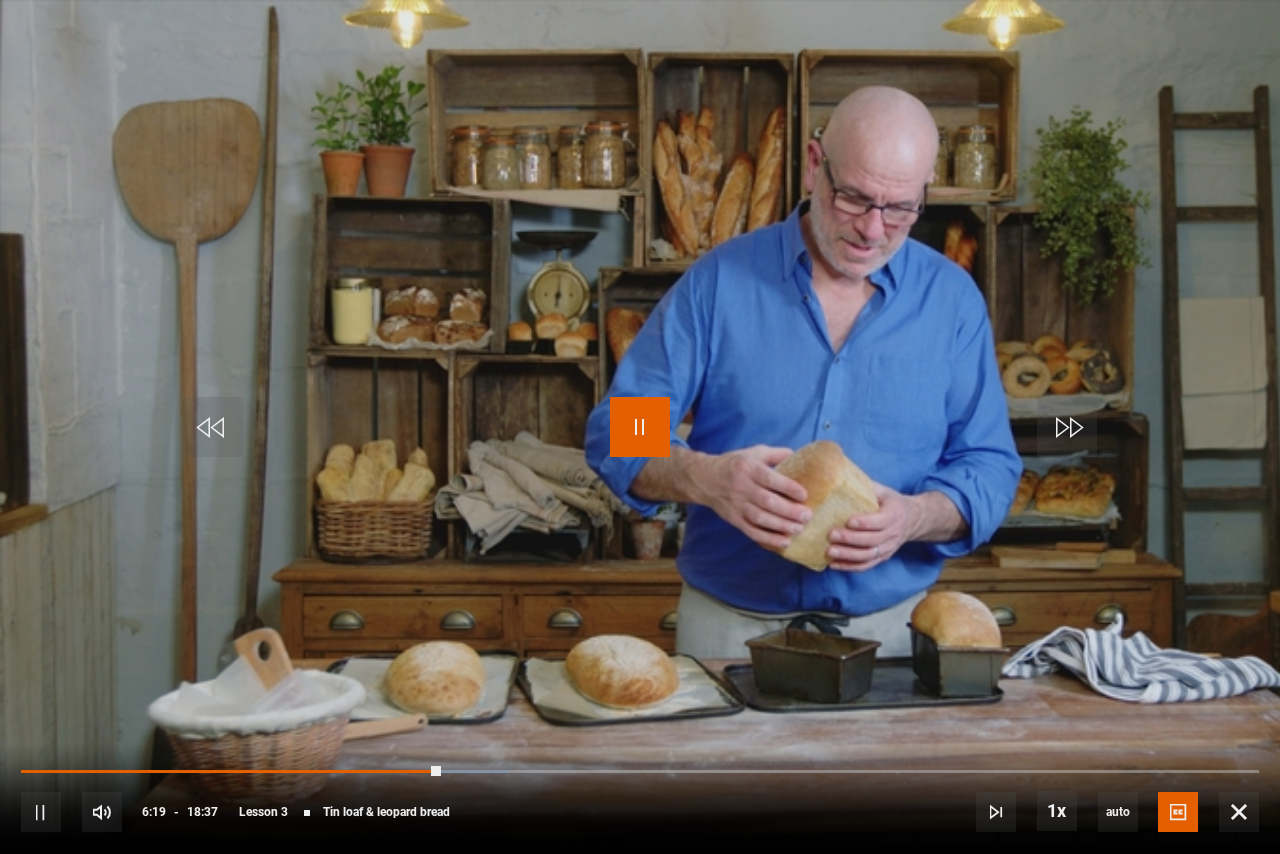click at bounding box center (640, 427) 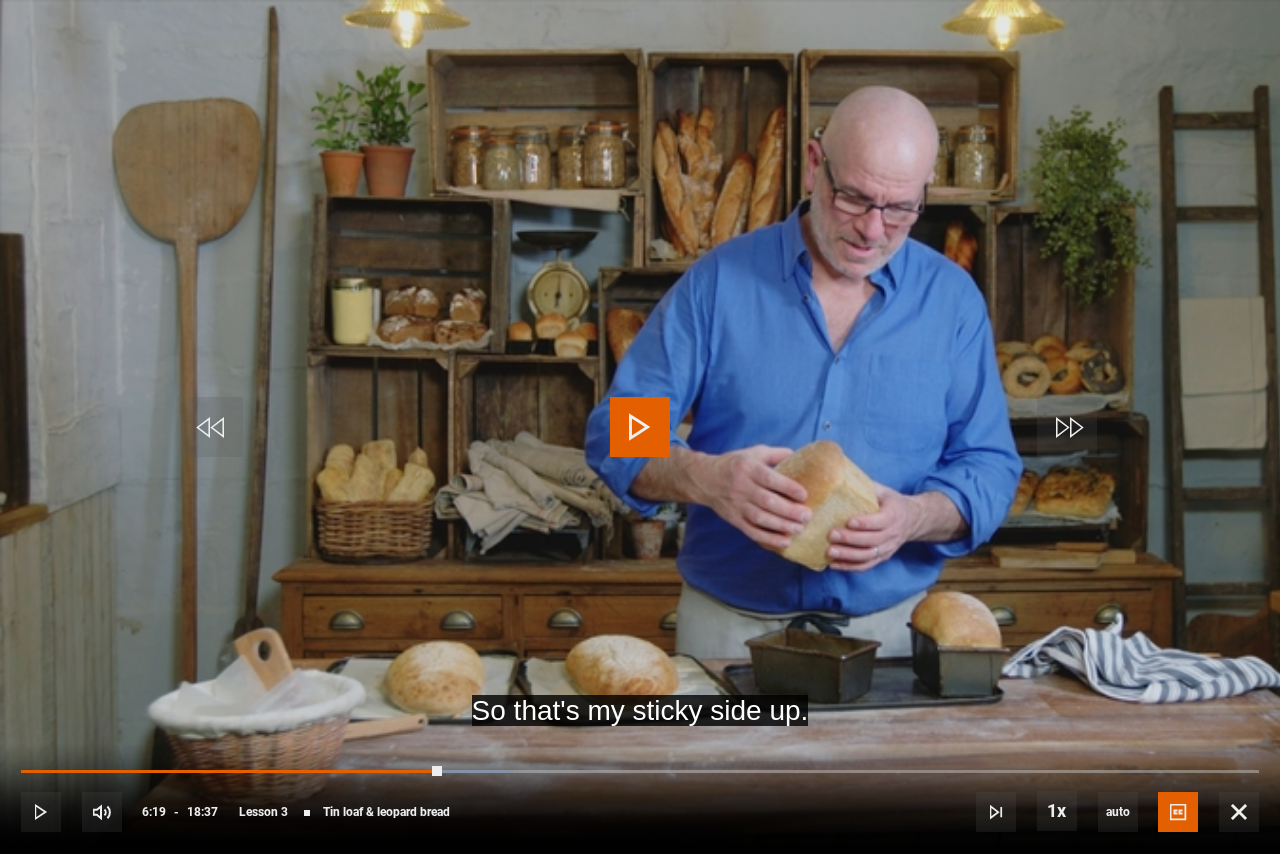click at bounding box center [640, 427] 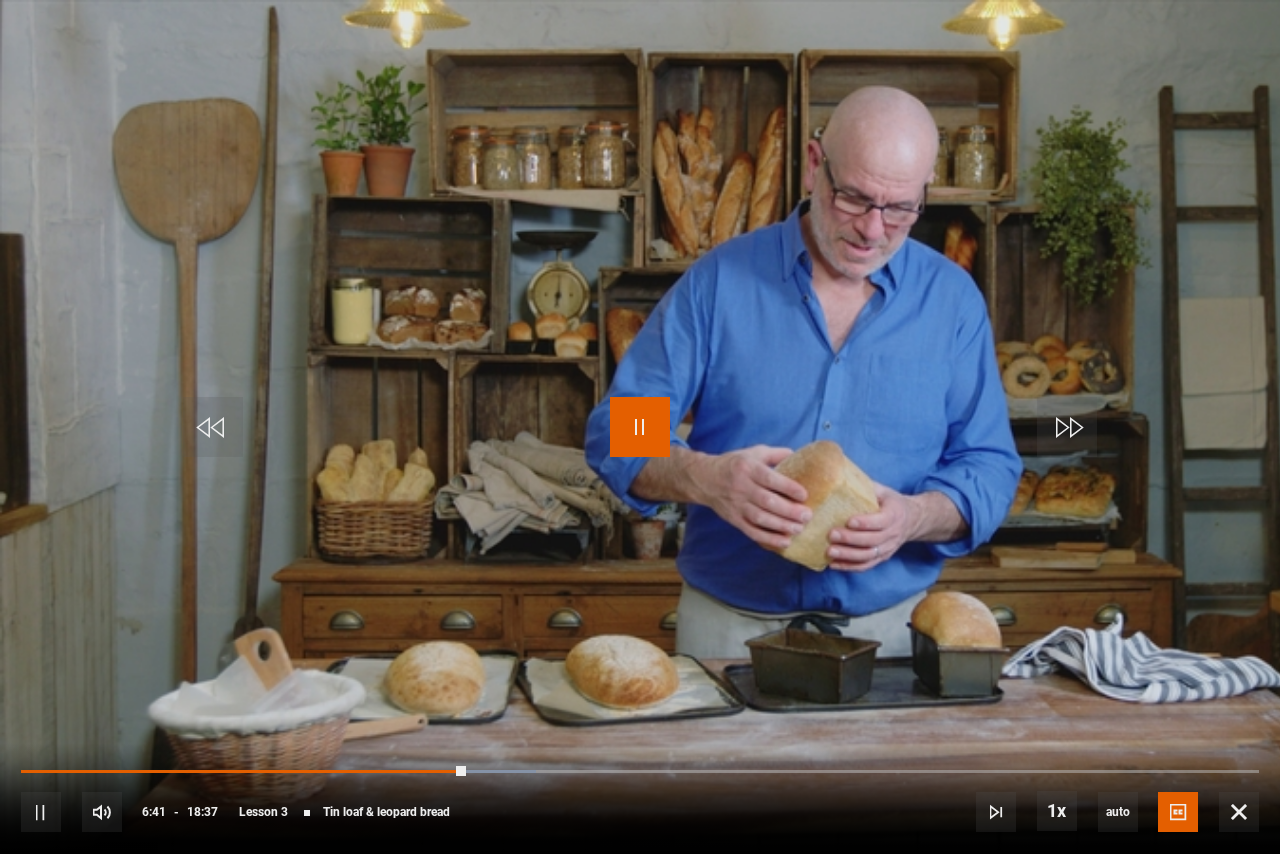 click at bounding box center [640, 427] 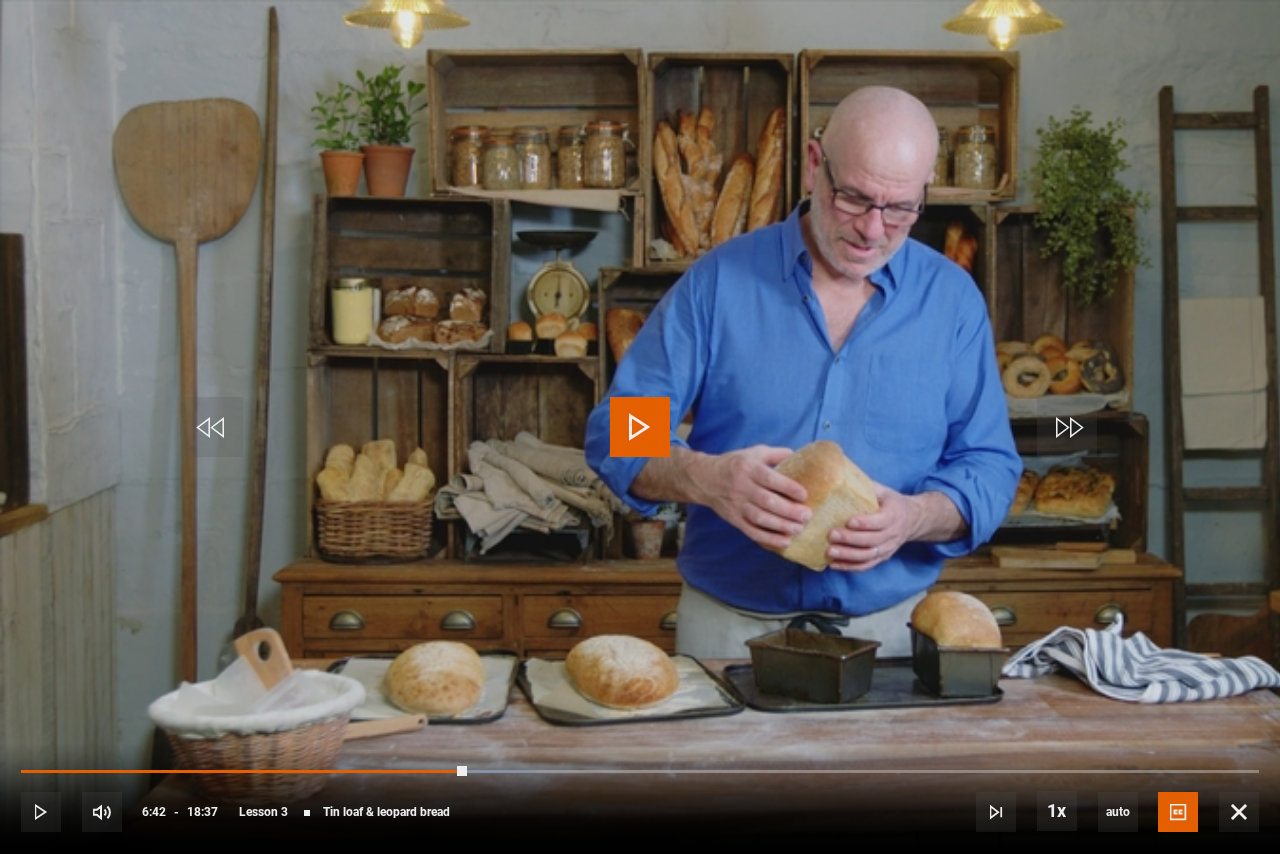 click at bounding box center (640, 427) 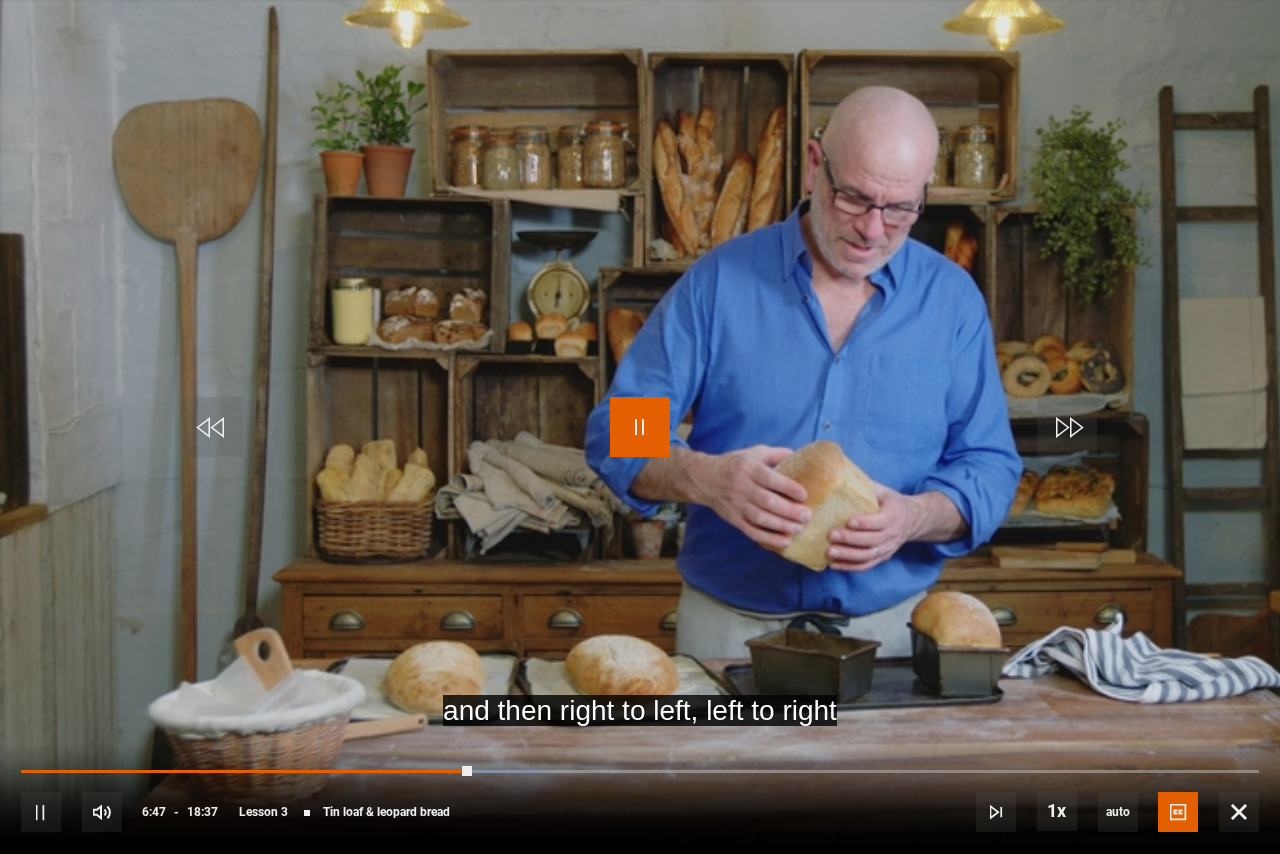 click at bounding box center [640, 427] 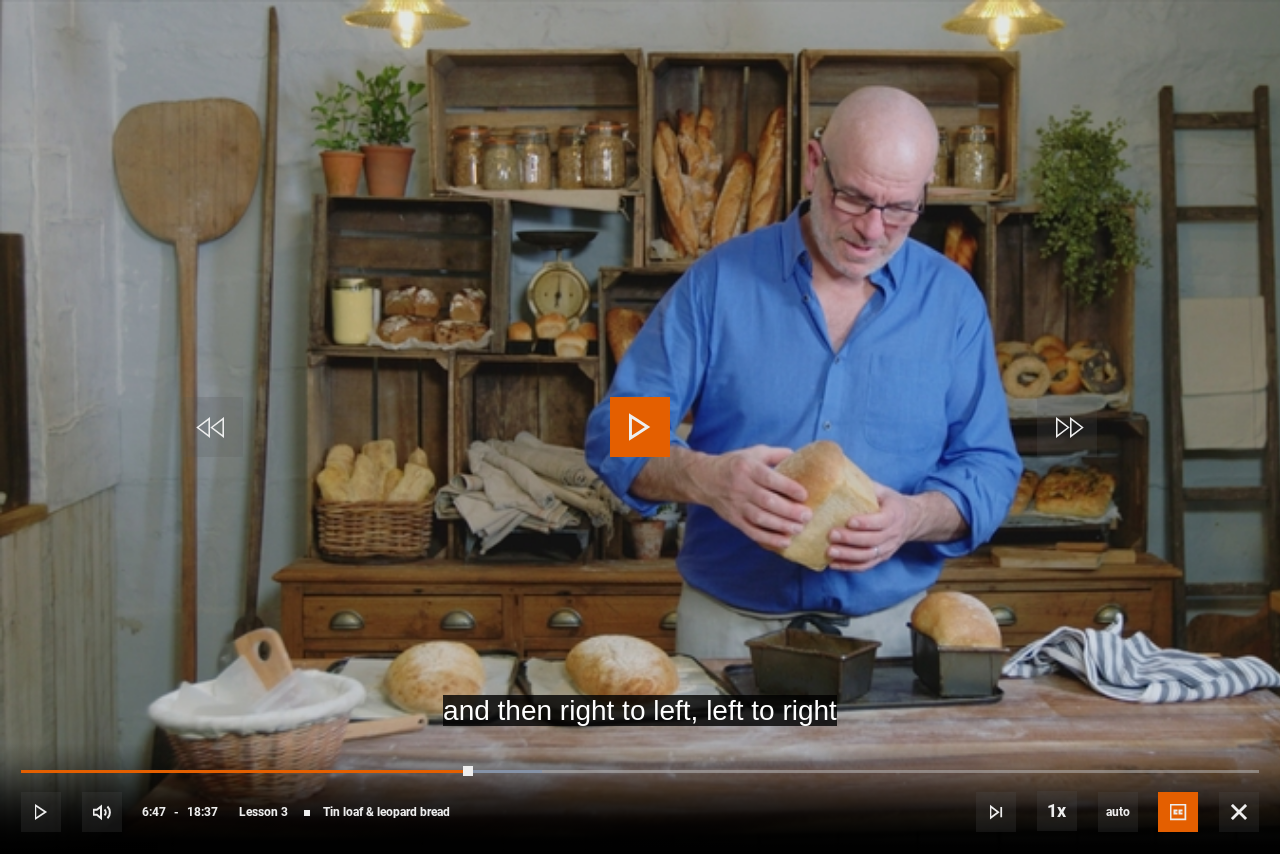 click at bounding box center [640, 427] 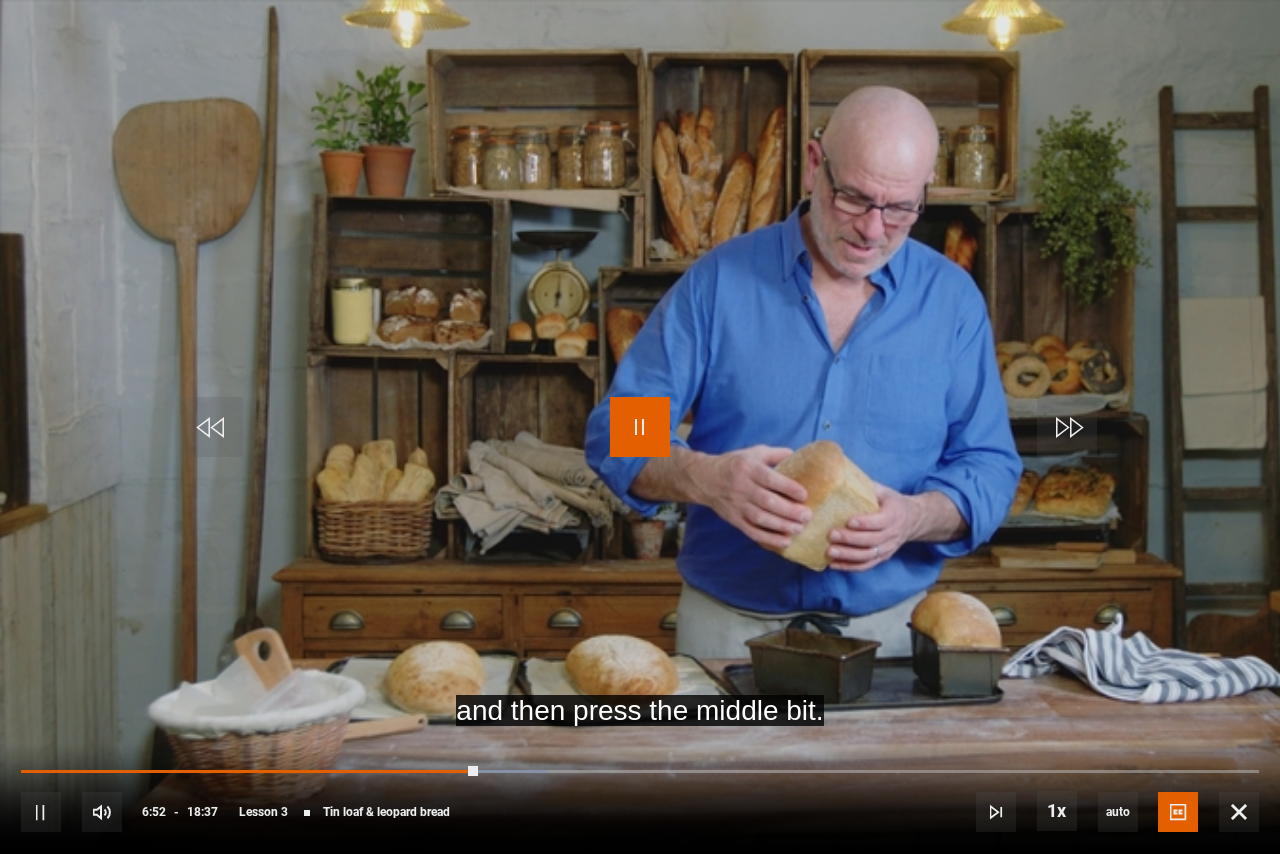 click at bounding box center (640, 427) 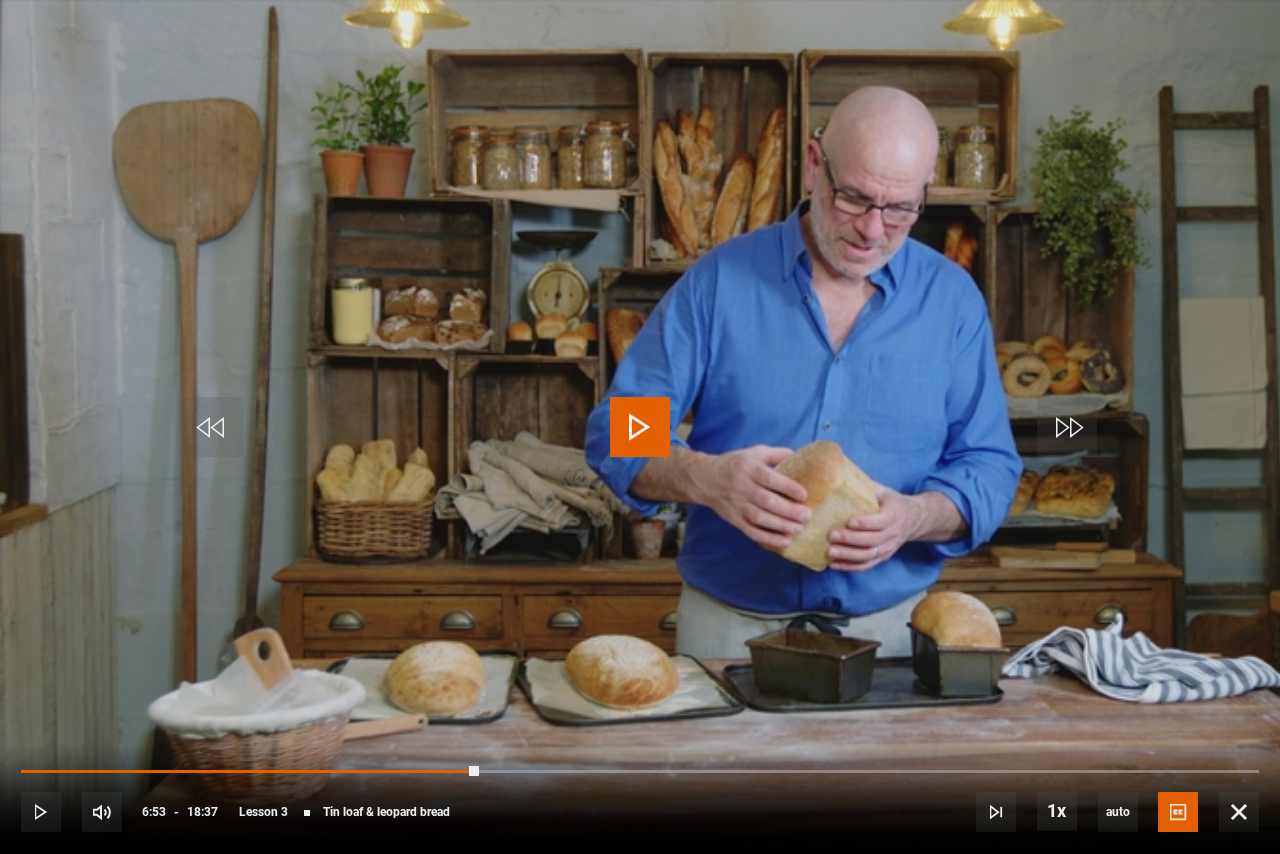 click at bounding box center [640, 427] 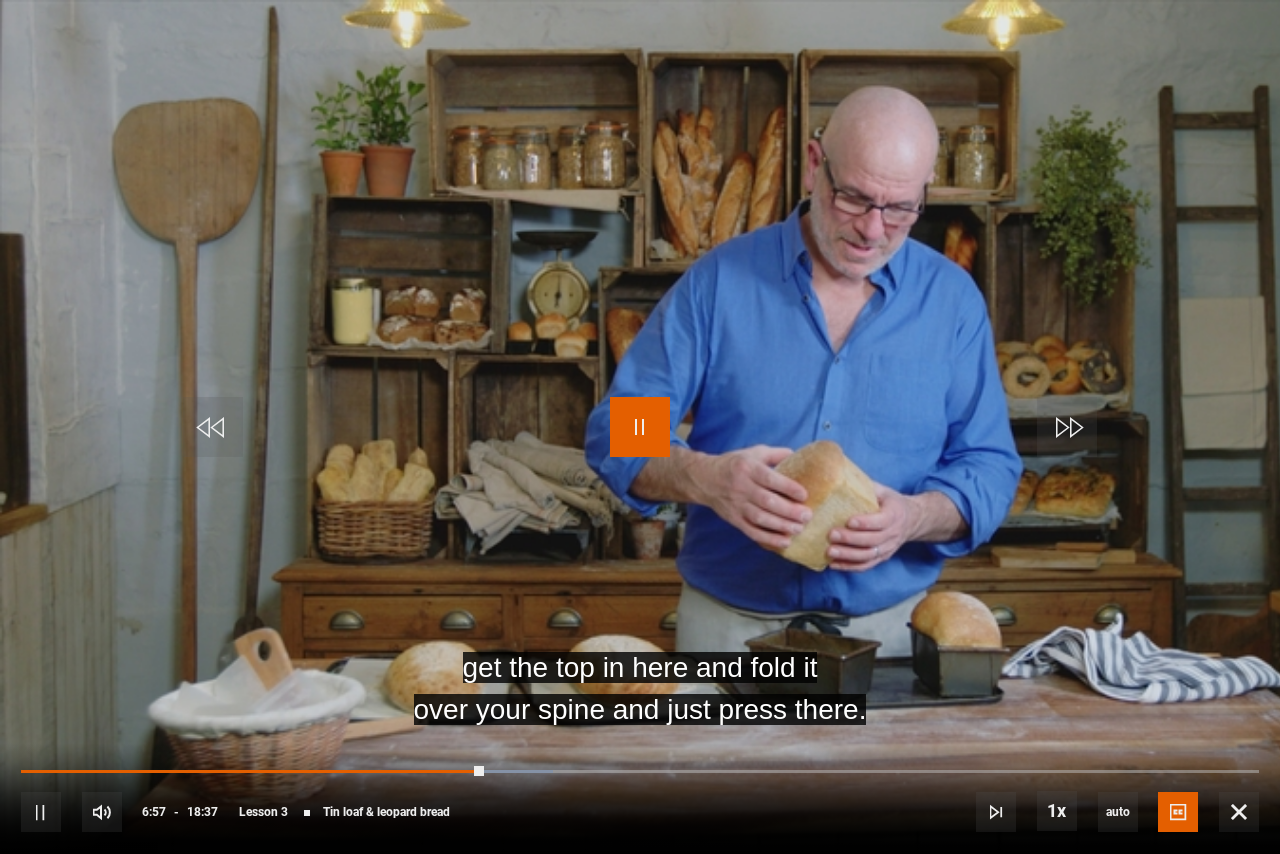 click at bounding box center [640, 427] 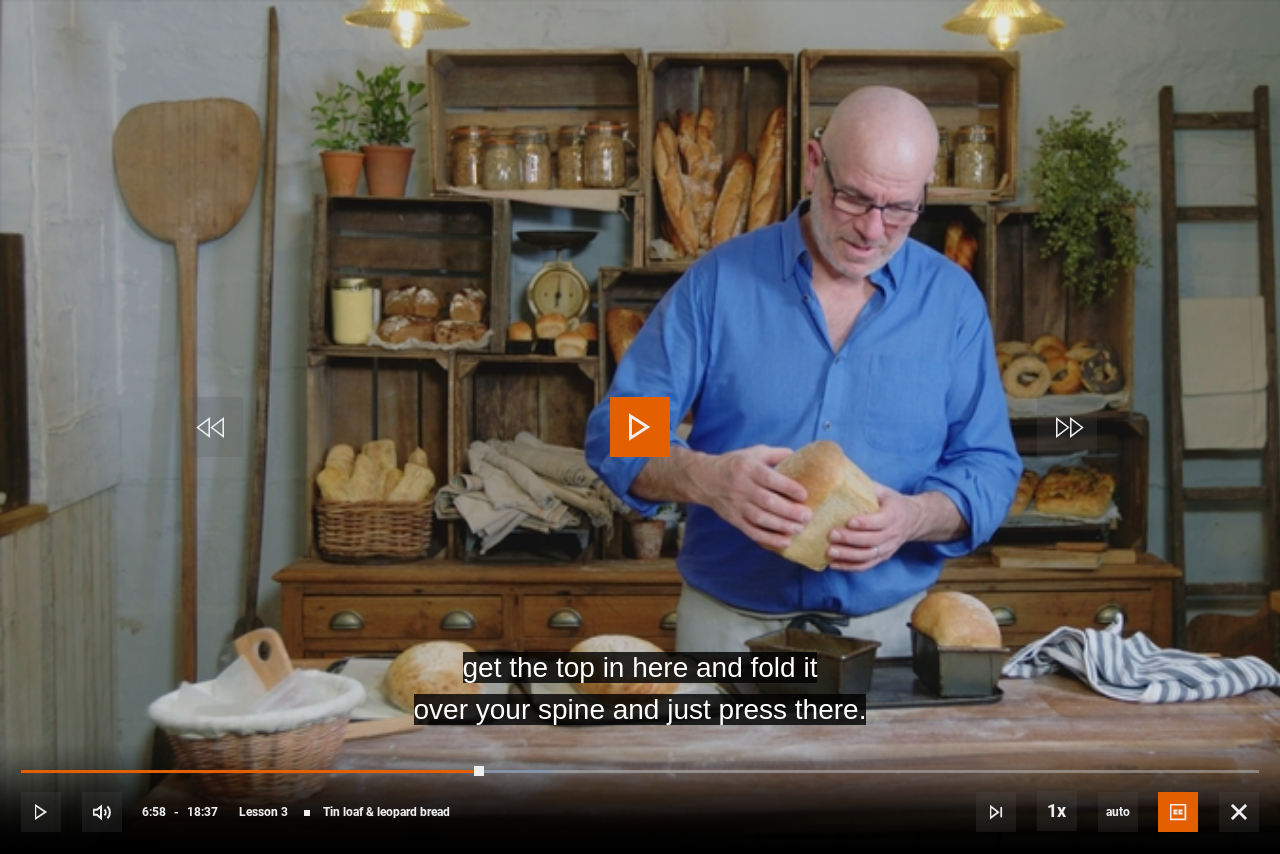 click at bounding box center [640, 427] 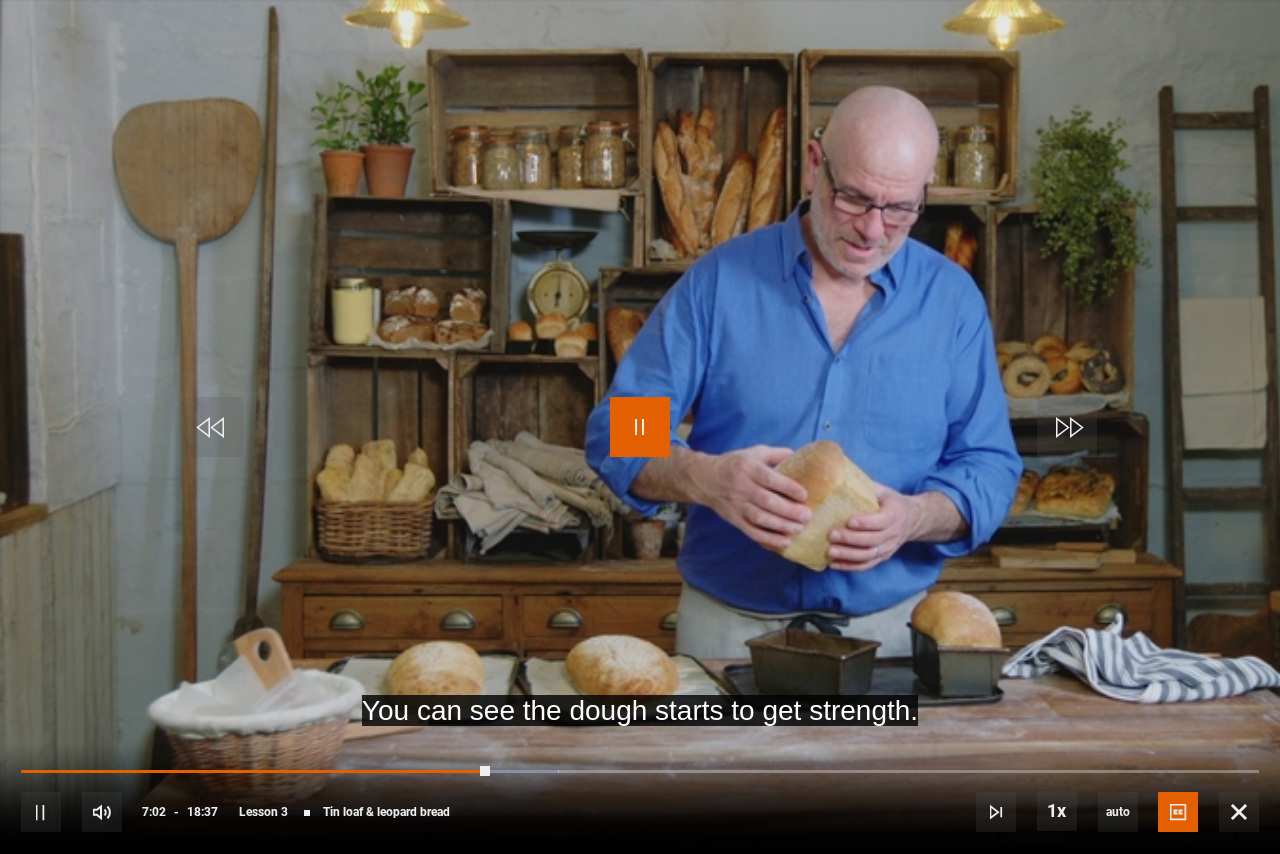 click at bounding box center [640, 427] 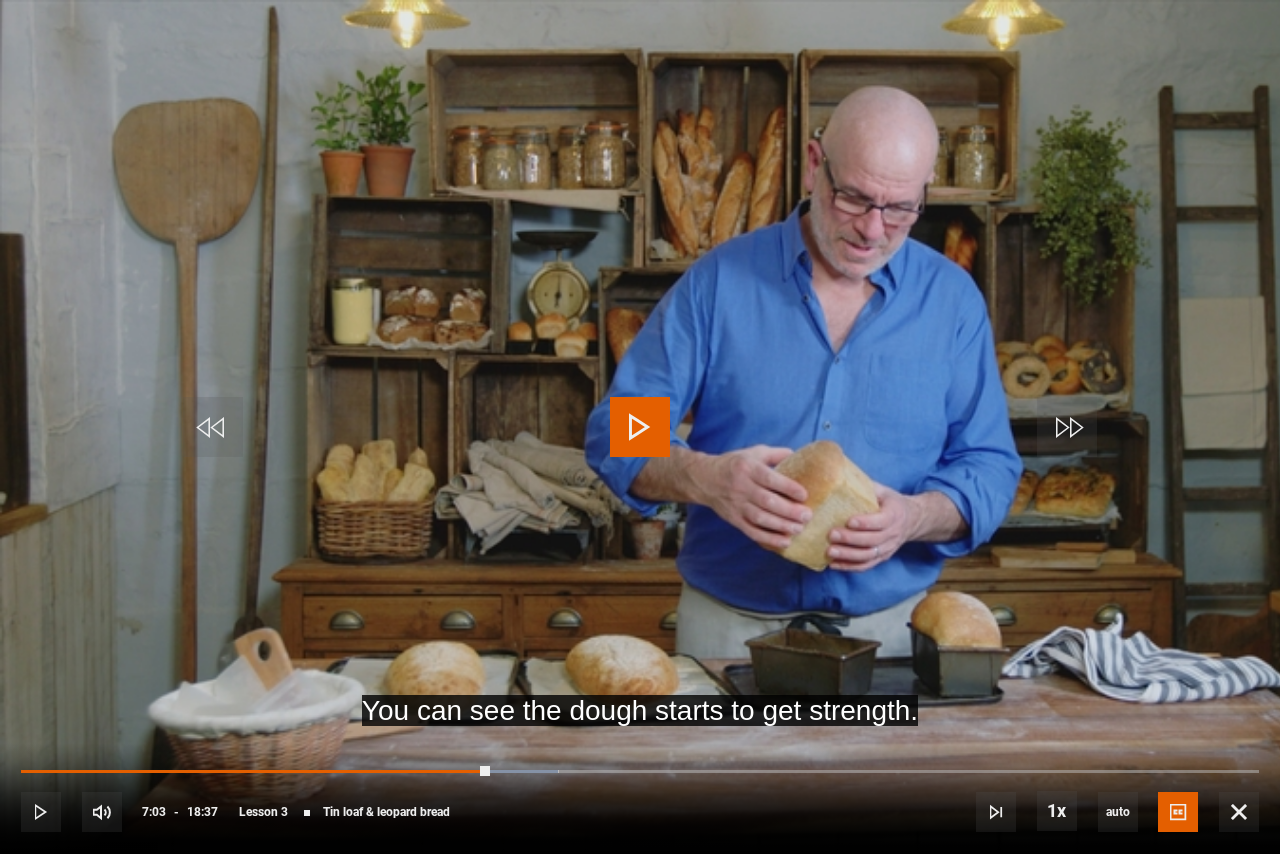 click at bounding box center (640, 427) 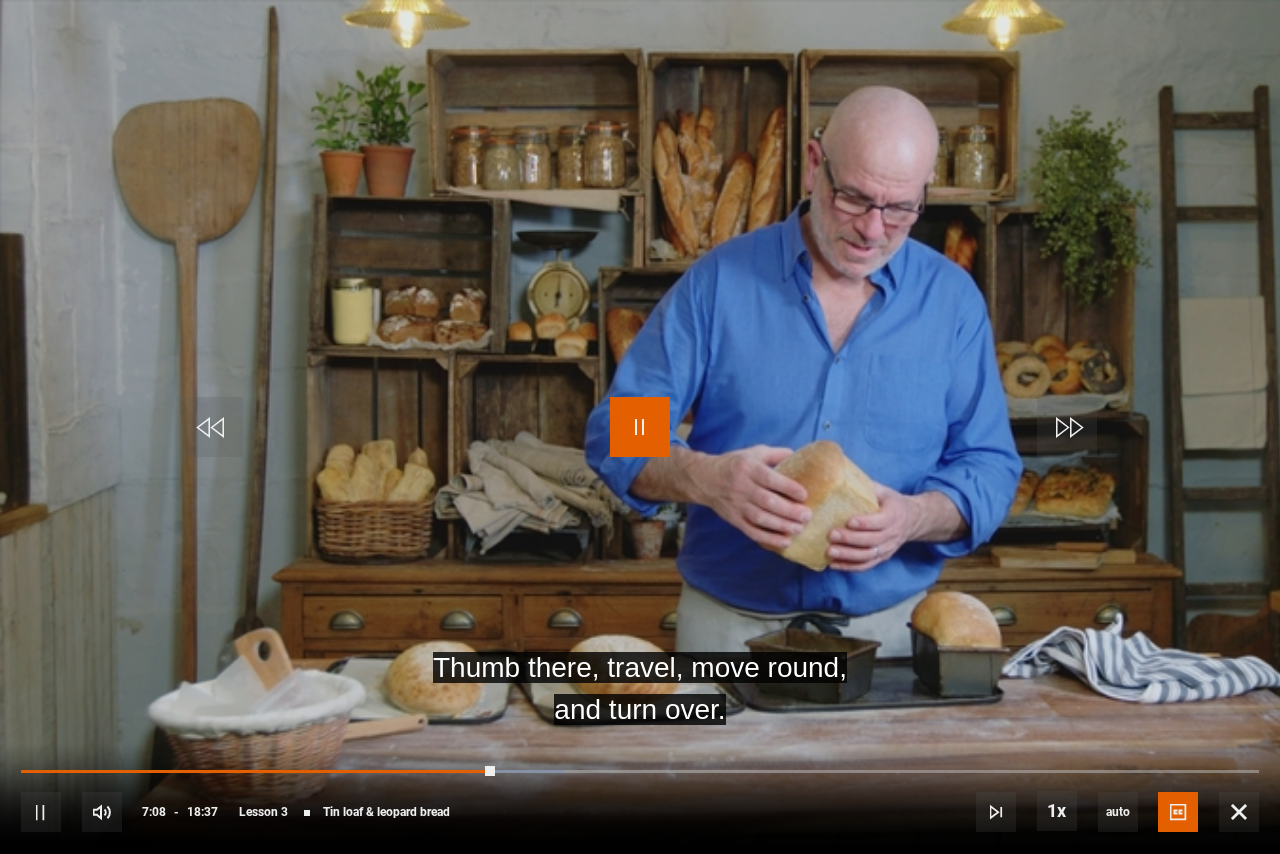 click at bounding box center [640, 427] 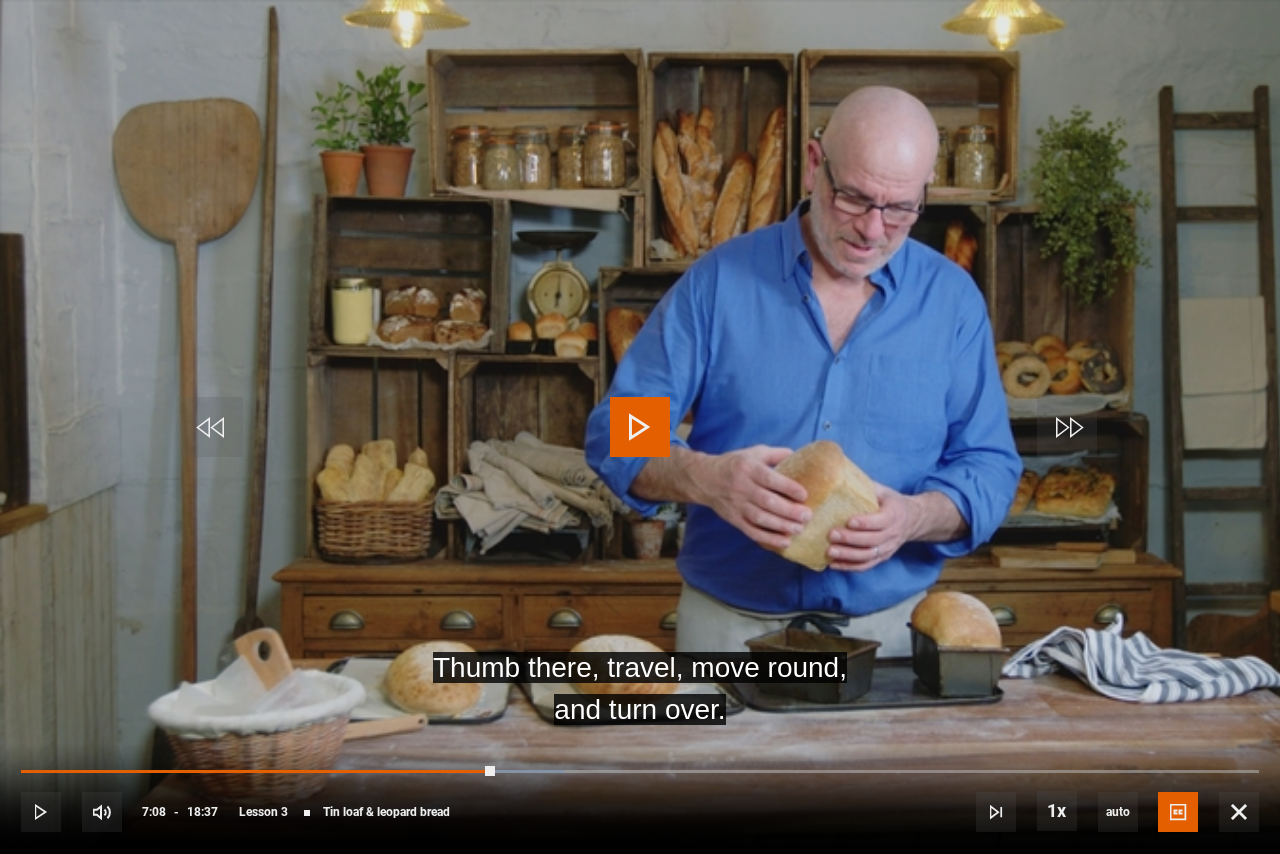 click at bounding box center [640, 427] 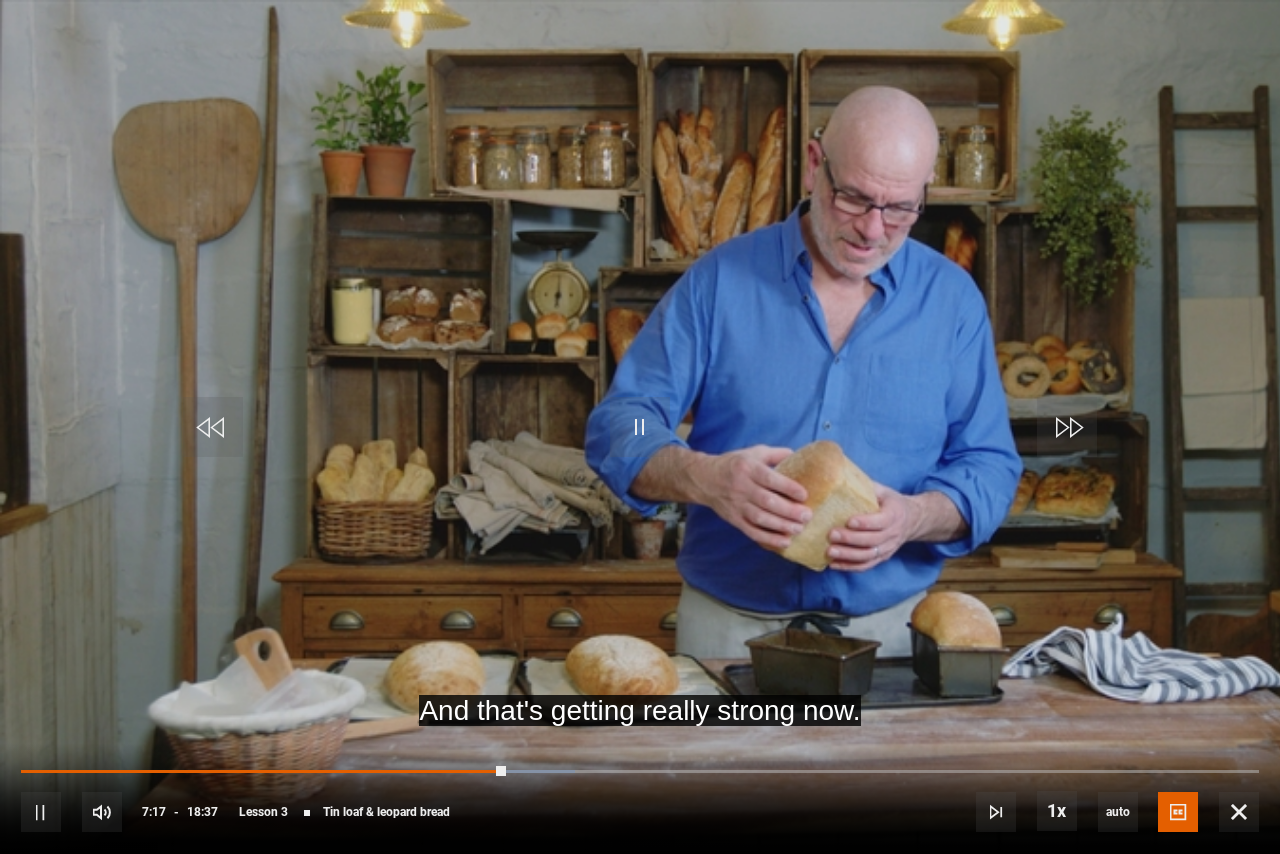 click on "10s Skip Back 10 seconds Pause 10s Skip Forward 10 seconds Loaded :  44.76% 06:05 07:17 Pause Mute Current Time  7:17 - Duration  18:37
[FIRST] [LAST]
Lesson 3
Tin loaf & leopard bread
1x Playback Rate 2x 1.5x 1x , selected 0.5x auto Quality 360p 720p 1080p 2160p Auto , selected Captions captions off English  Captions , selected" at bounding box center (640, 798) 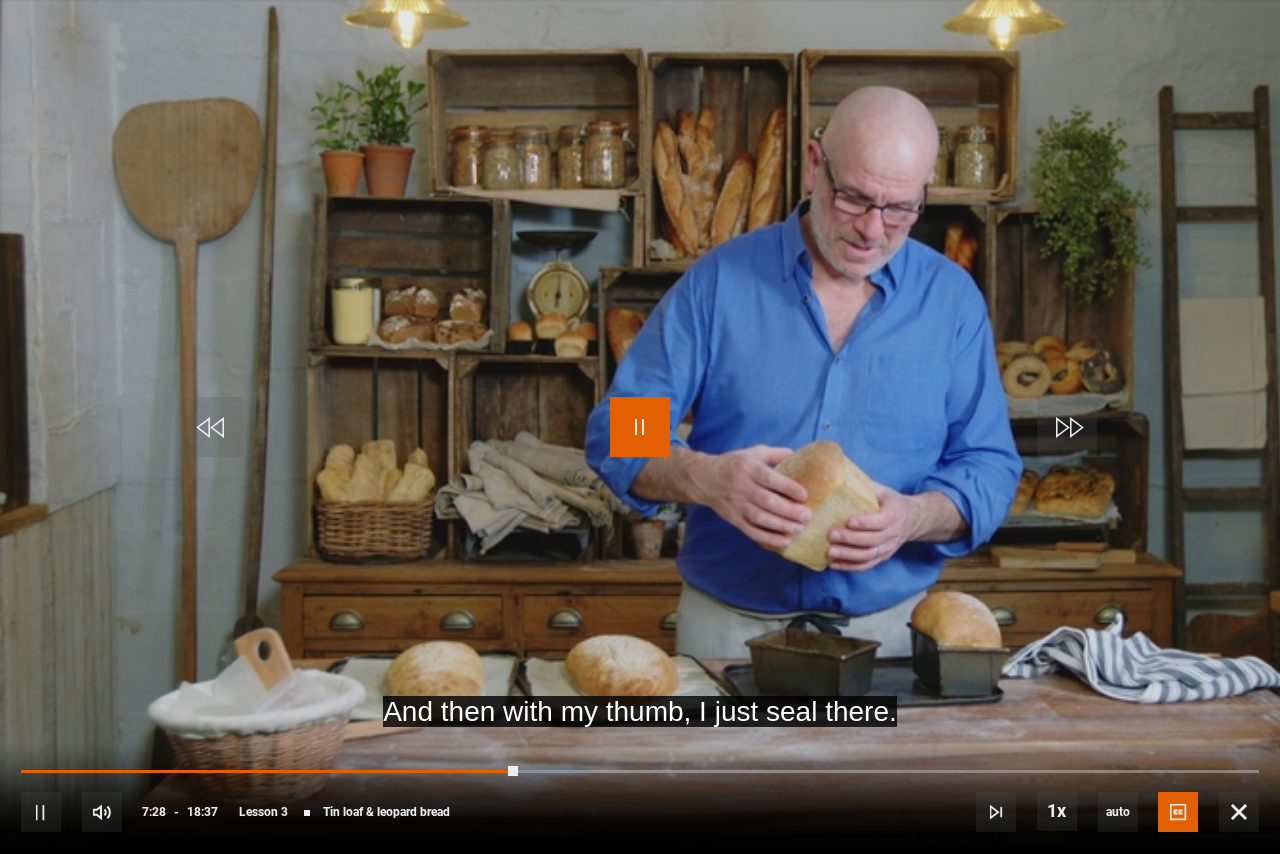 click at bounding box center (640, 427) 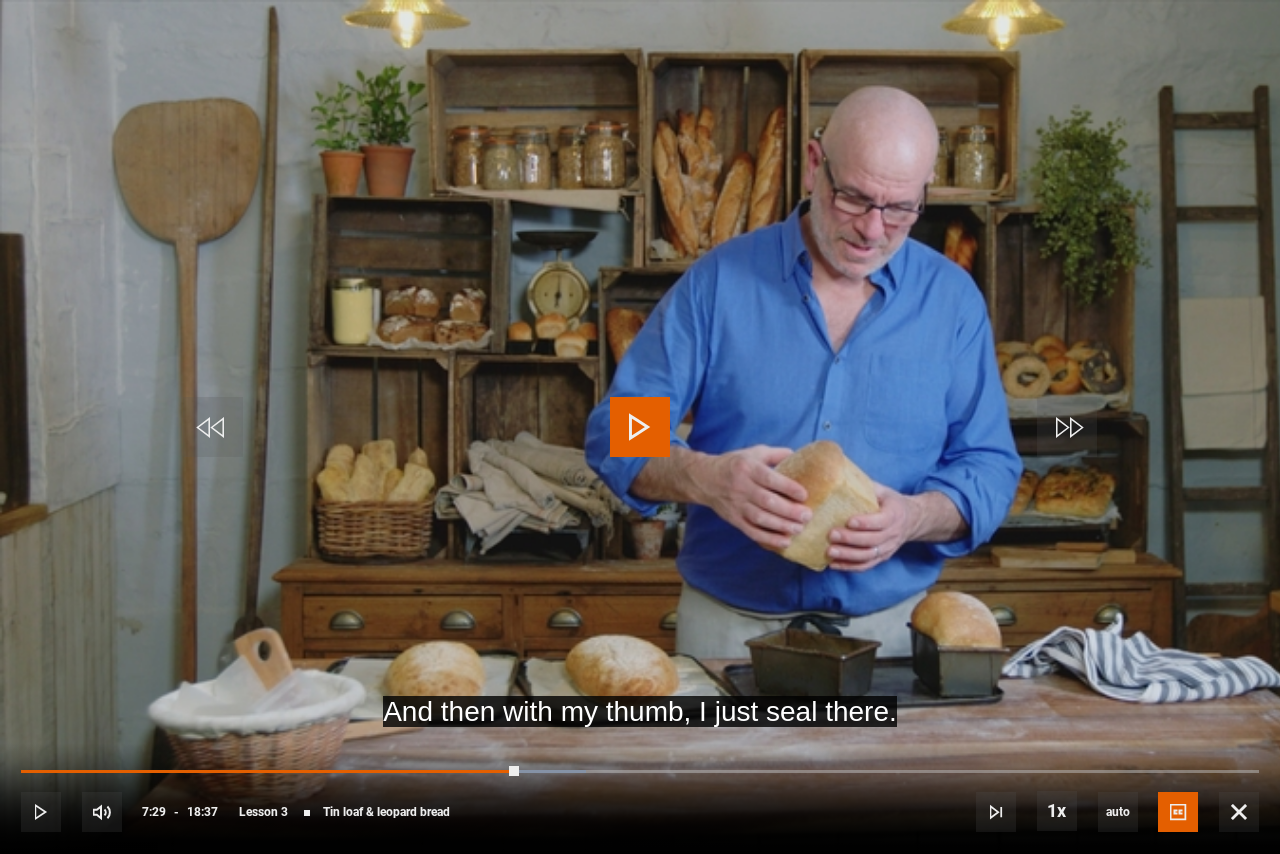 click at bounding box center [640, 427] 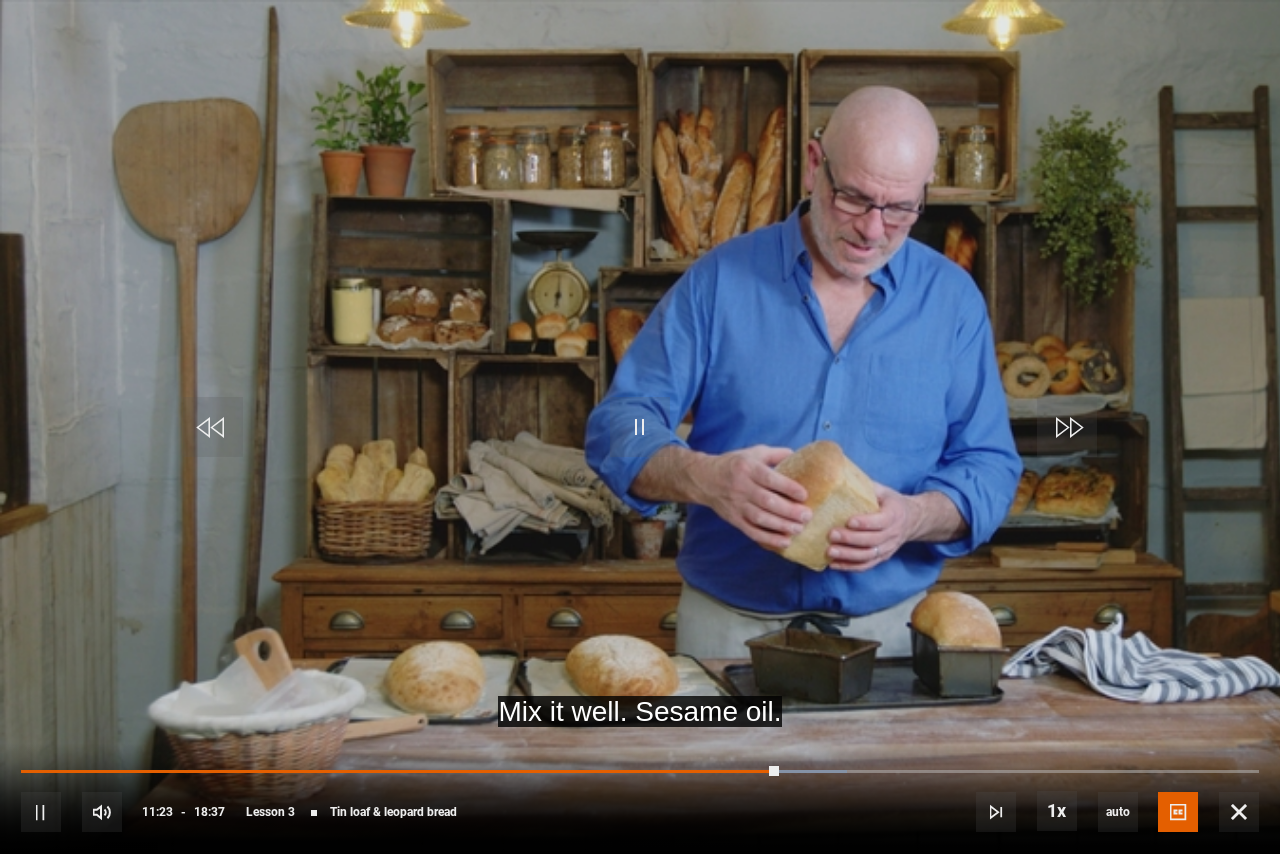 click on "12:37" at bounding box center [0, 0] 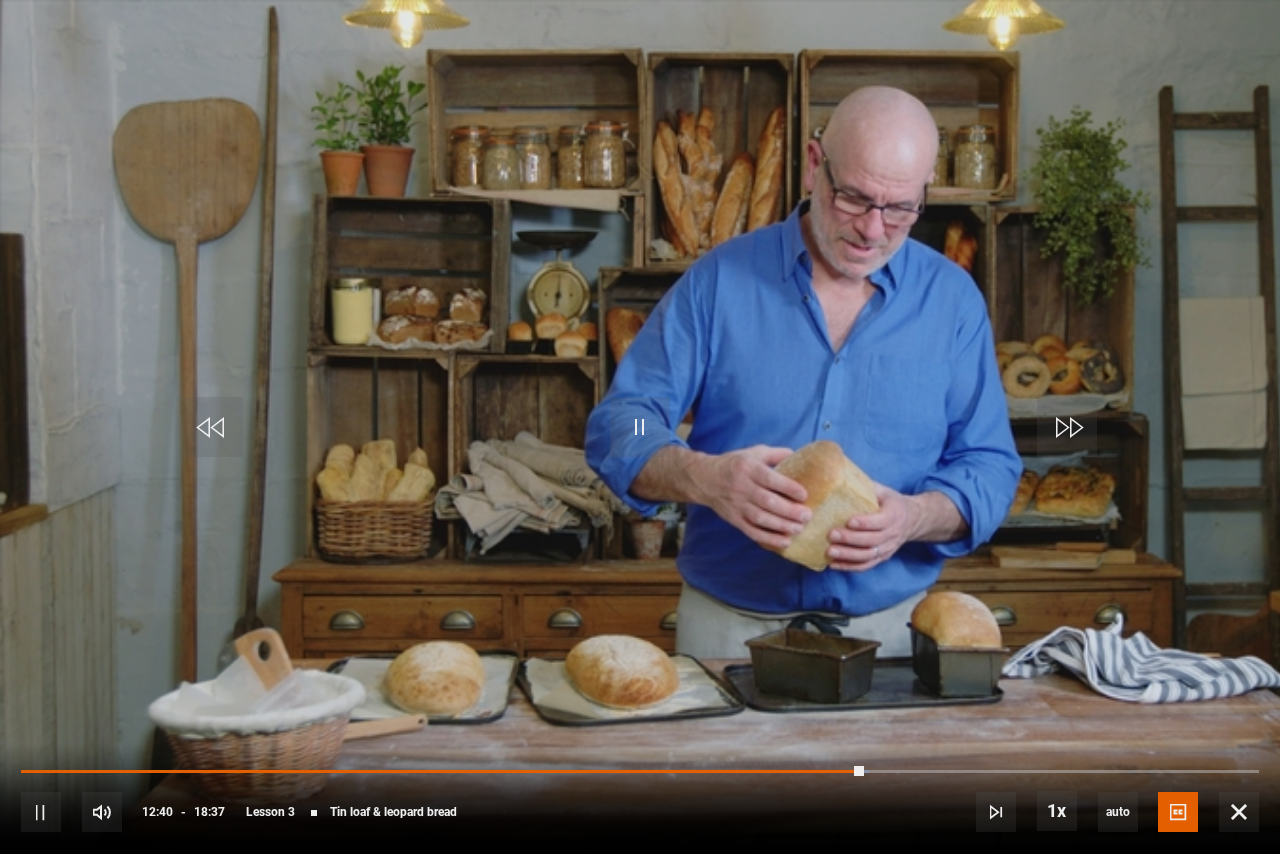 click on "14:43" at bounding box center (0, 0) 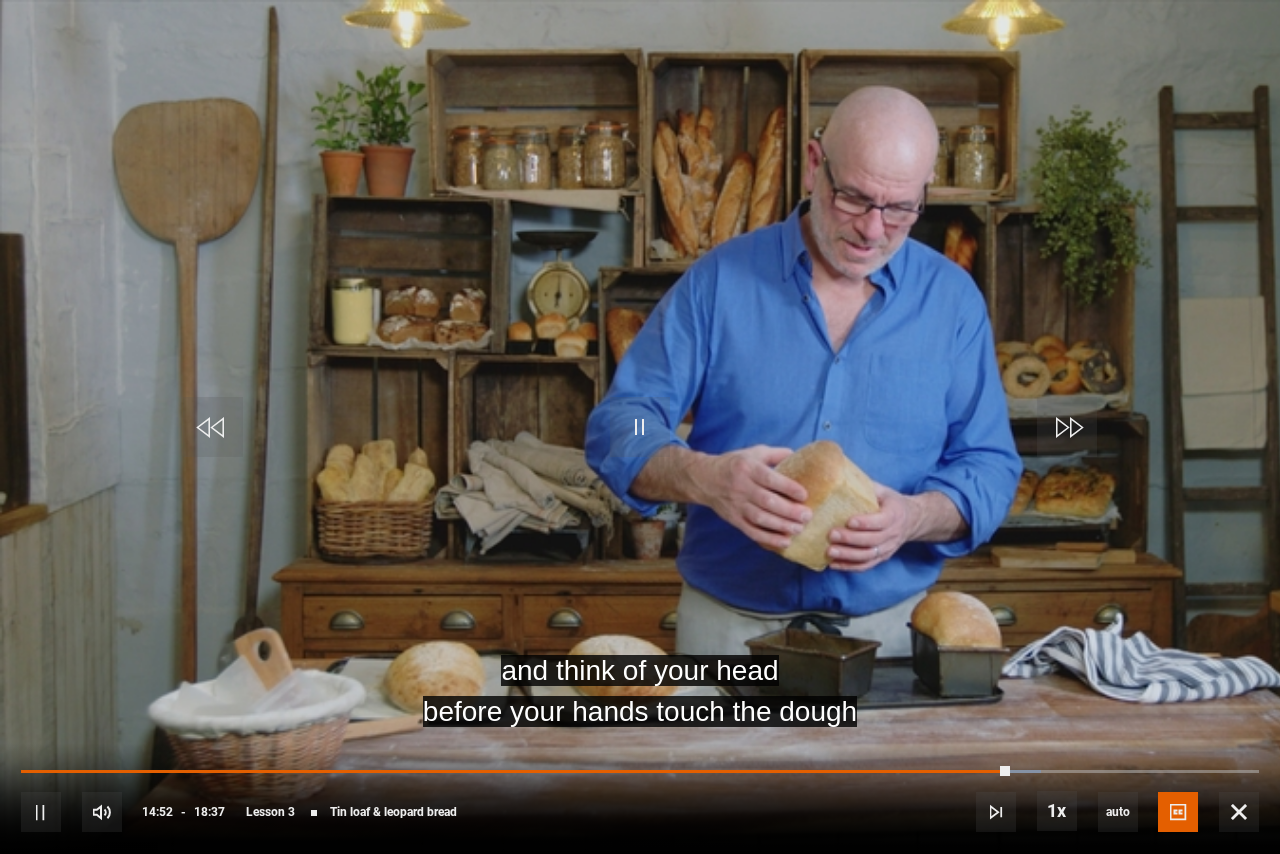 click on "10s Skip Back 10 seconds Pause 10s Skip Forward 10 seconds Loaded :  82.36% 15:14 14:52 Pause Mute Current Time  14:52 - Duration  18:37
[FIRST] [LAST]
Lesson 3
Tin loaf & leopard bread
1x Playback Rate 2x 1.5x 1x , selected 0.5x auto Quality 360p 720p 1080p 2160p Auto , selected Captions captions off English  Captions , selected" at bounding box center [640, 798] 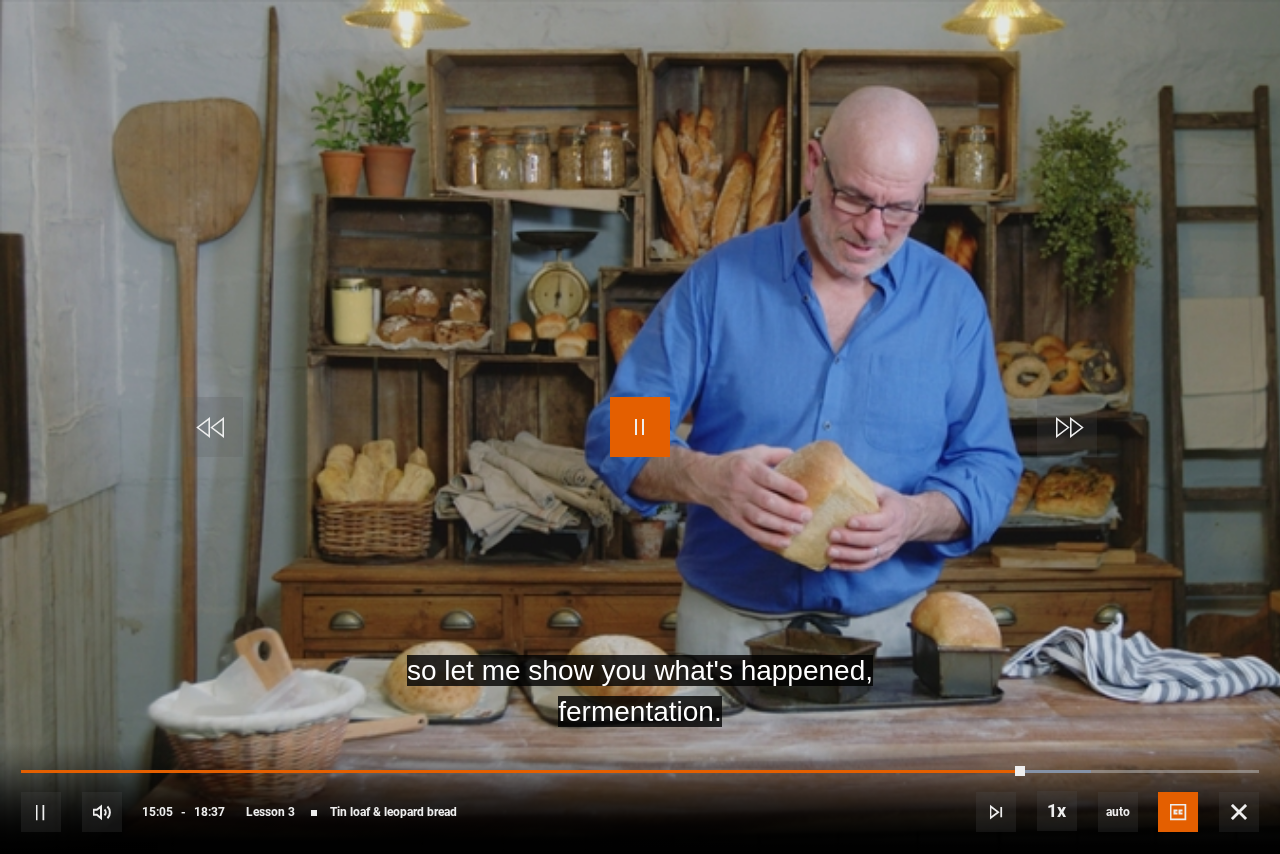 click at bounding box center (640, 427) 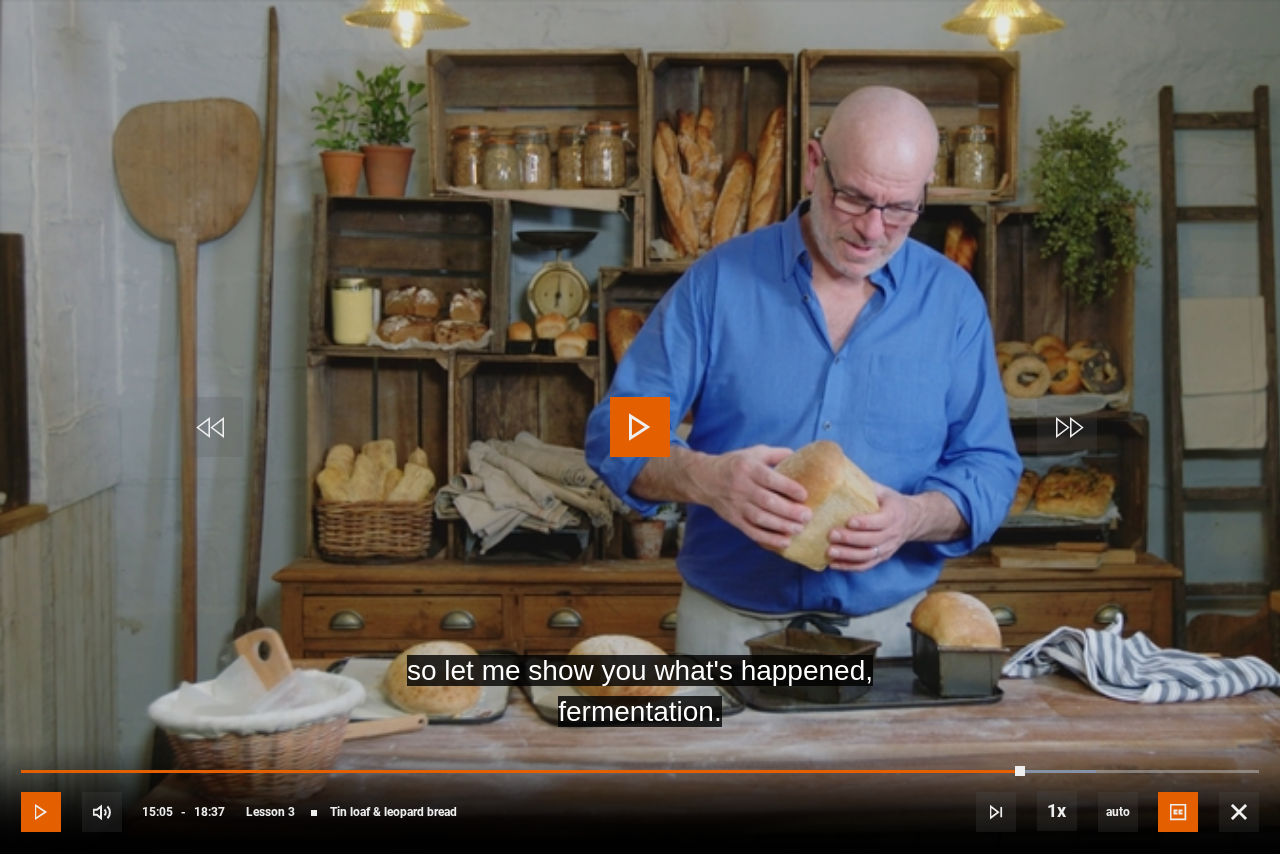 click at bounding box center (41, 812) 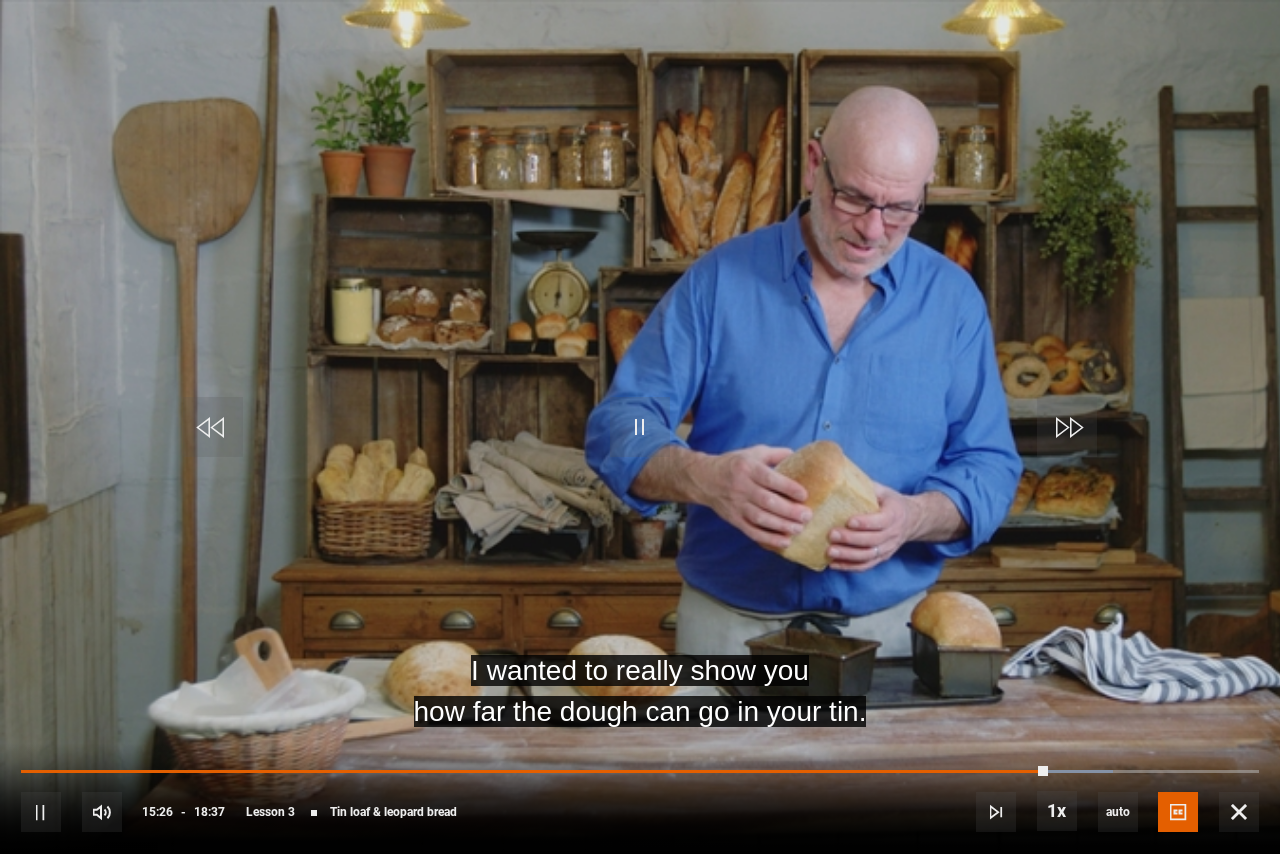 click on "14:49" at bounding box center [0, 0] 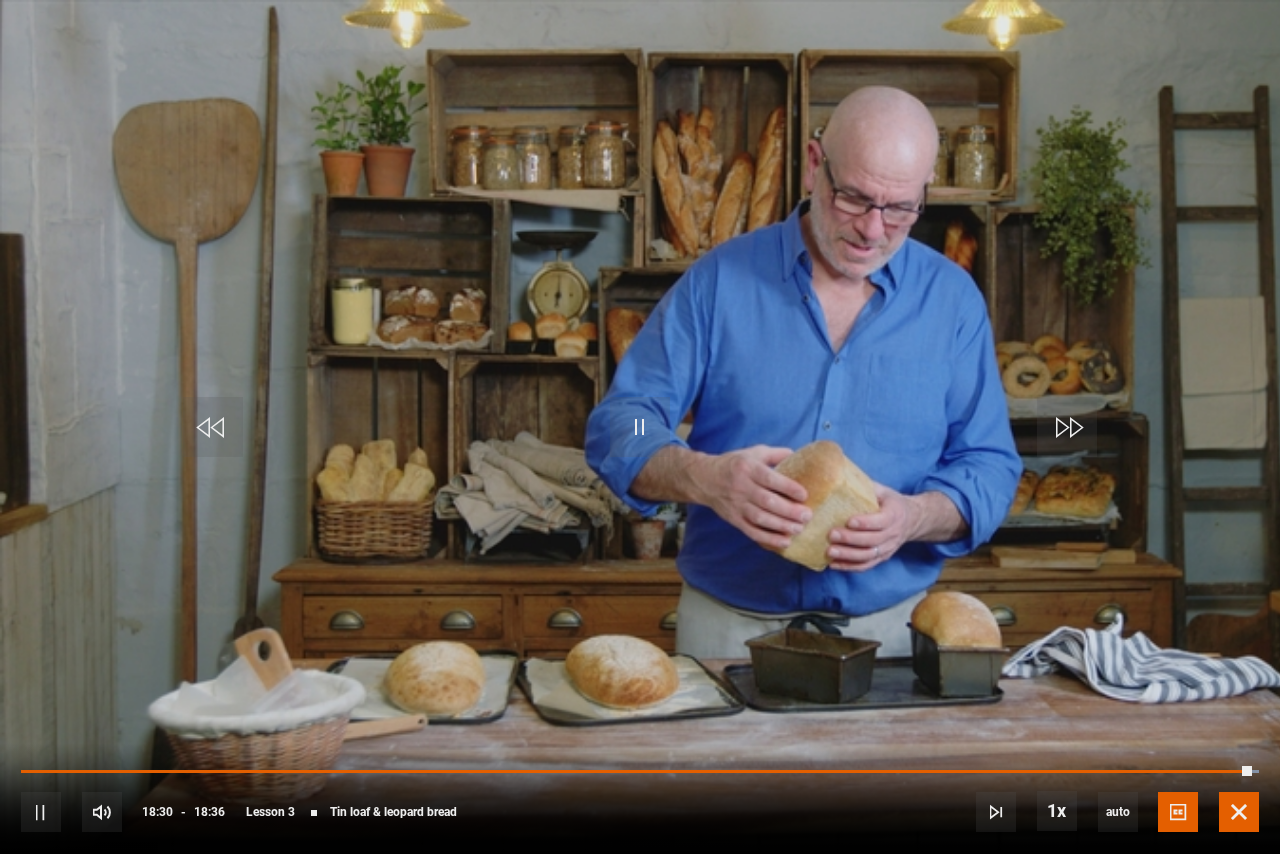 click at bounding box center (1239, 812) 